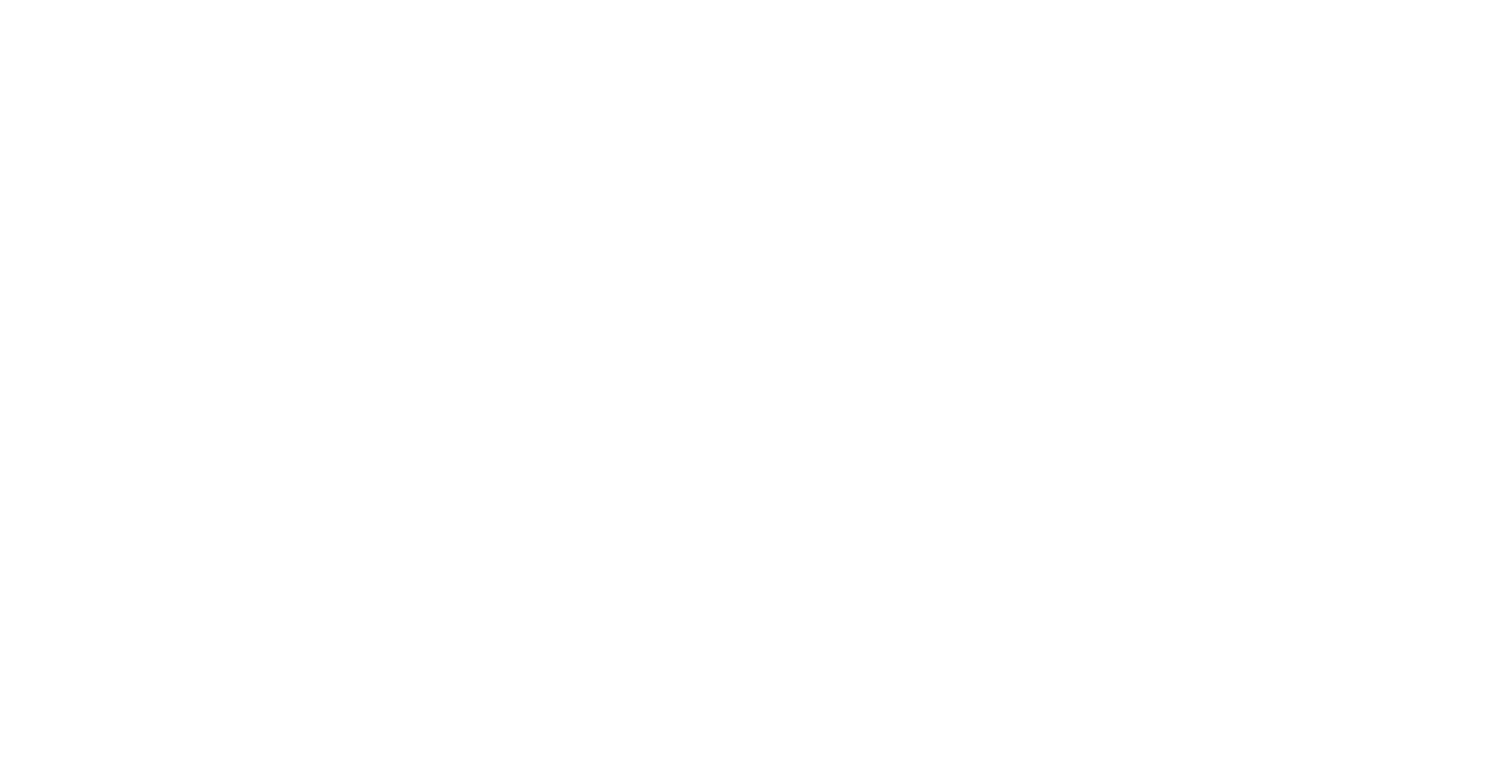 scroll, scrollTop: 0, scrollLeft: 0, axis: both 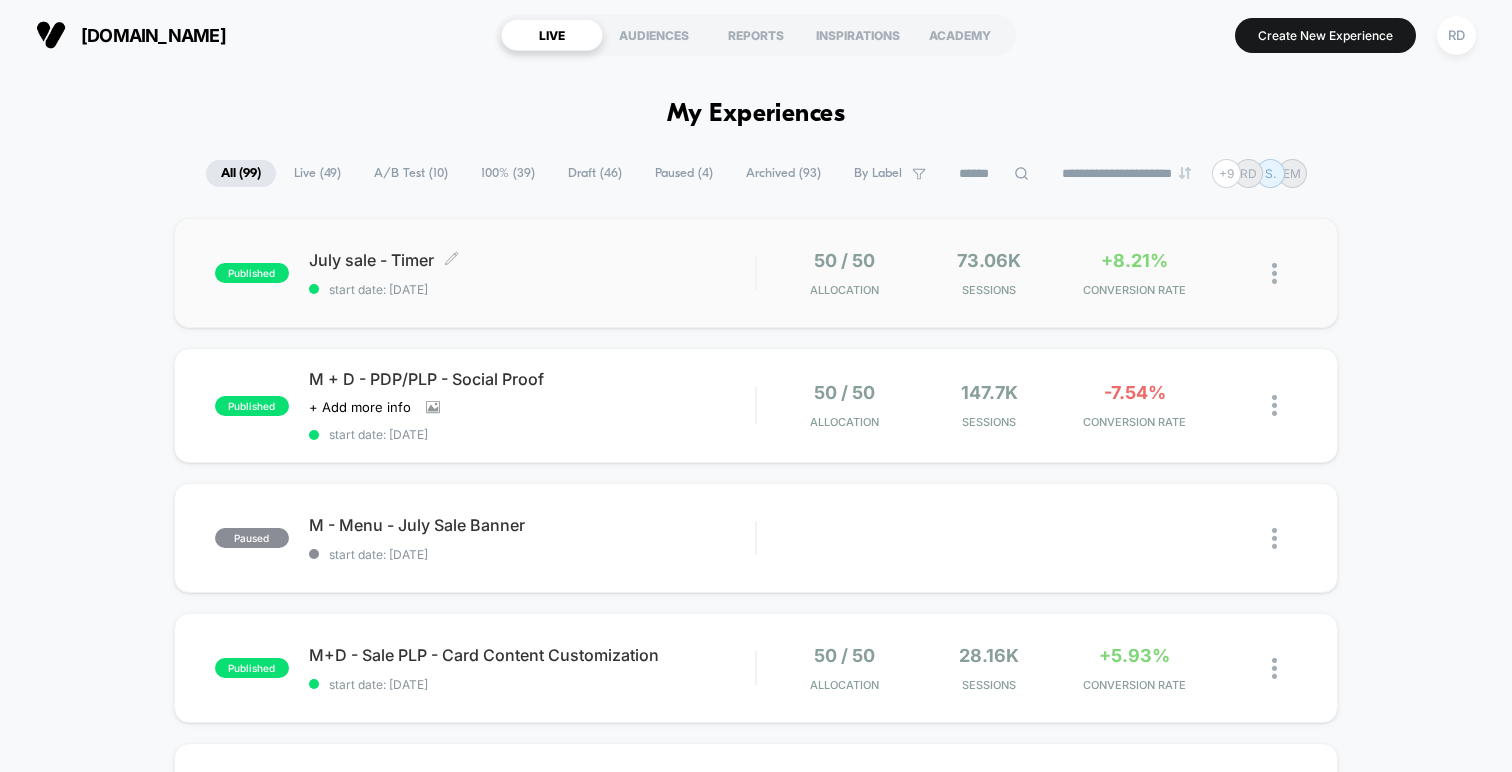 click on "July sale - Timer Click to edit experience details Click to edit experience details start date: [DATE]" at bounding box center (532, 273) 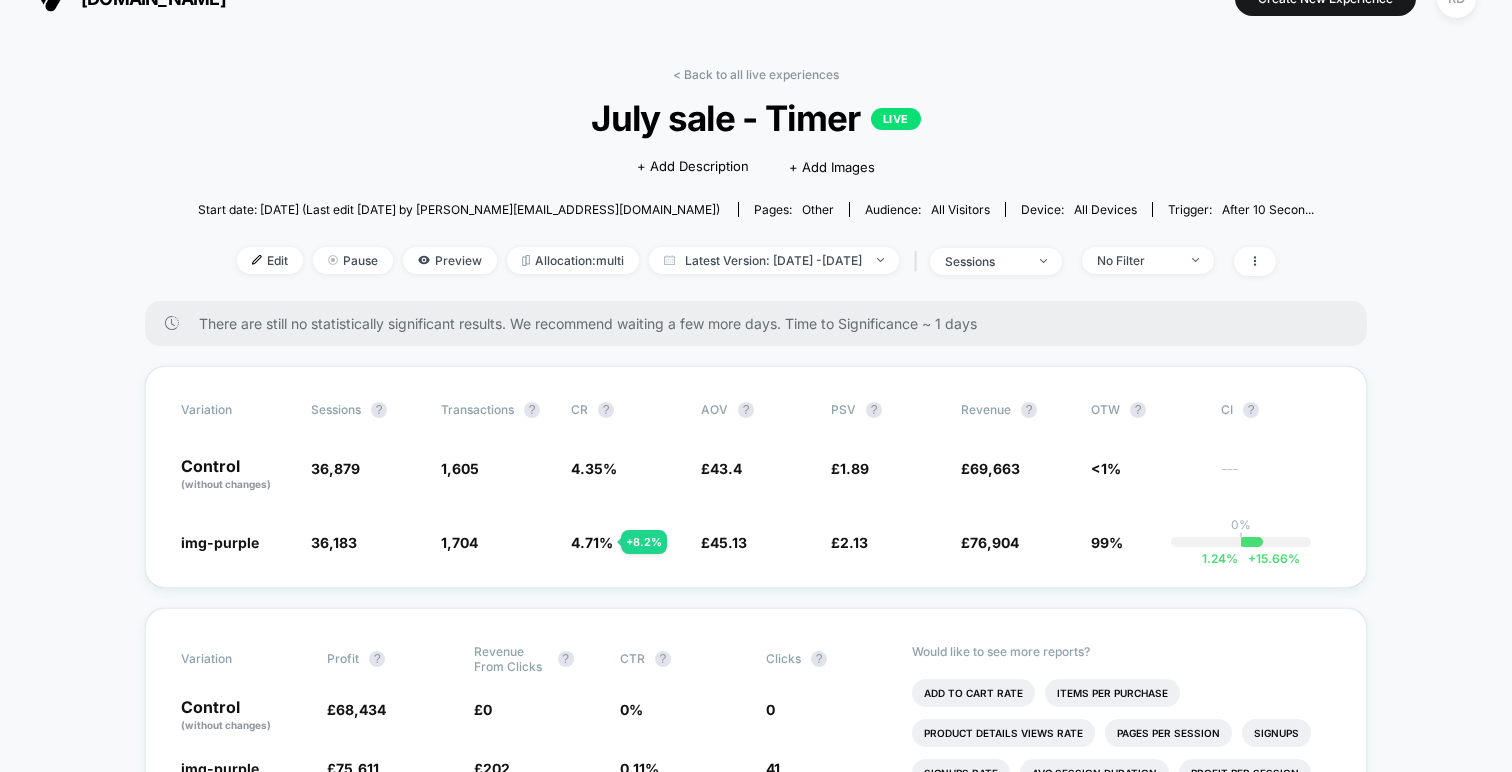 scroll, scrollTop: 23, scrollLeft: 0, axis: vertical 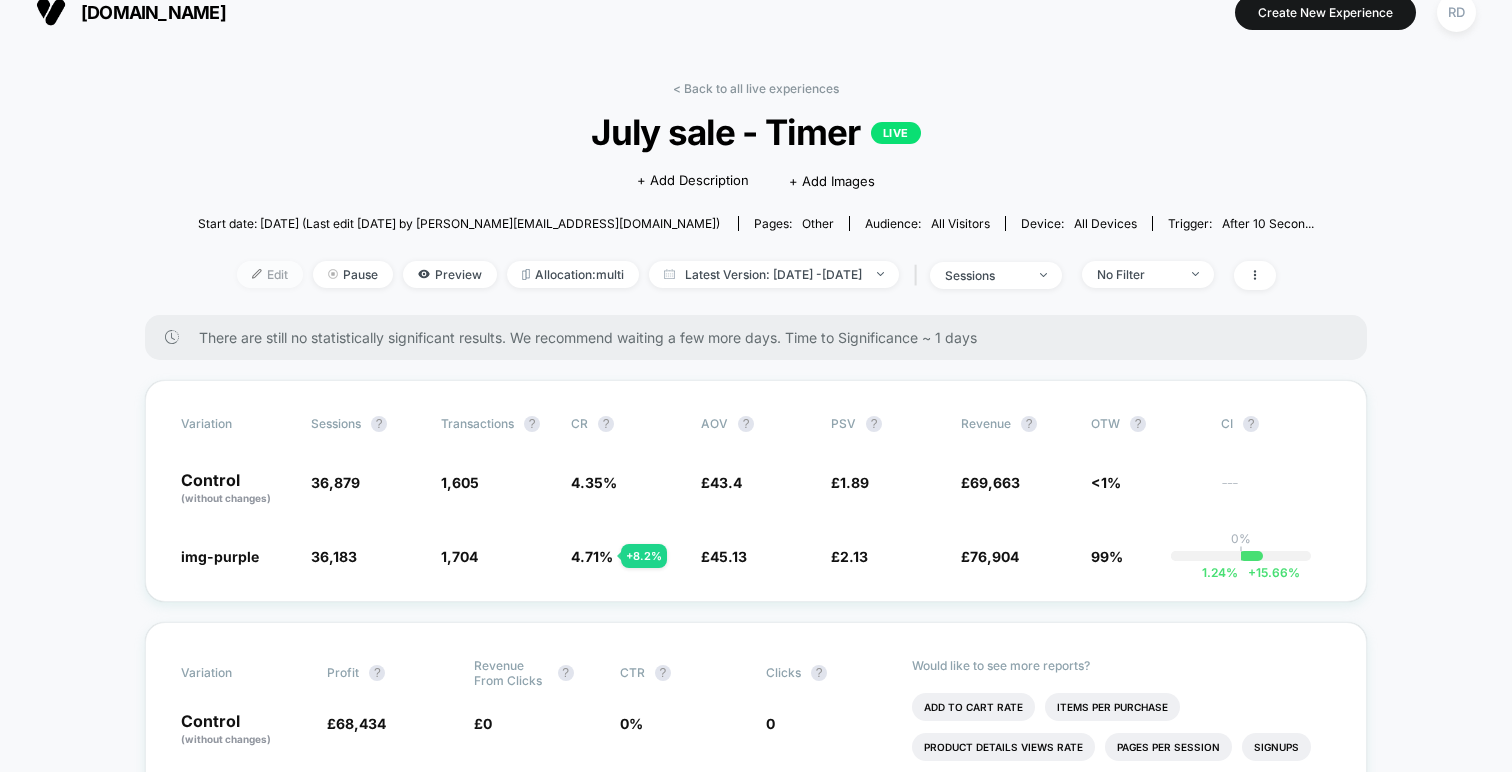 click at bounding box center (257, 274) 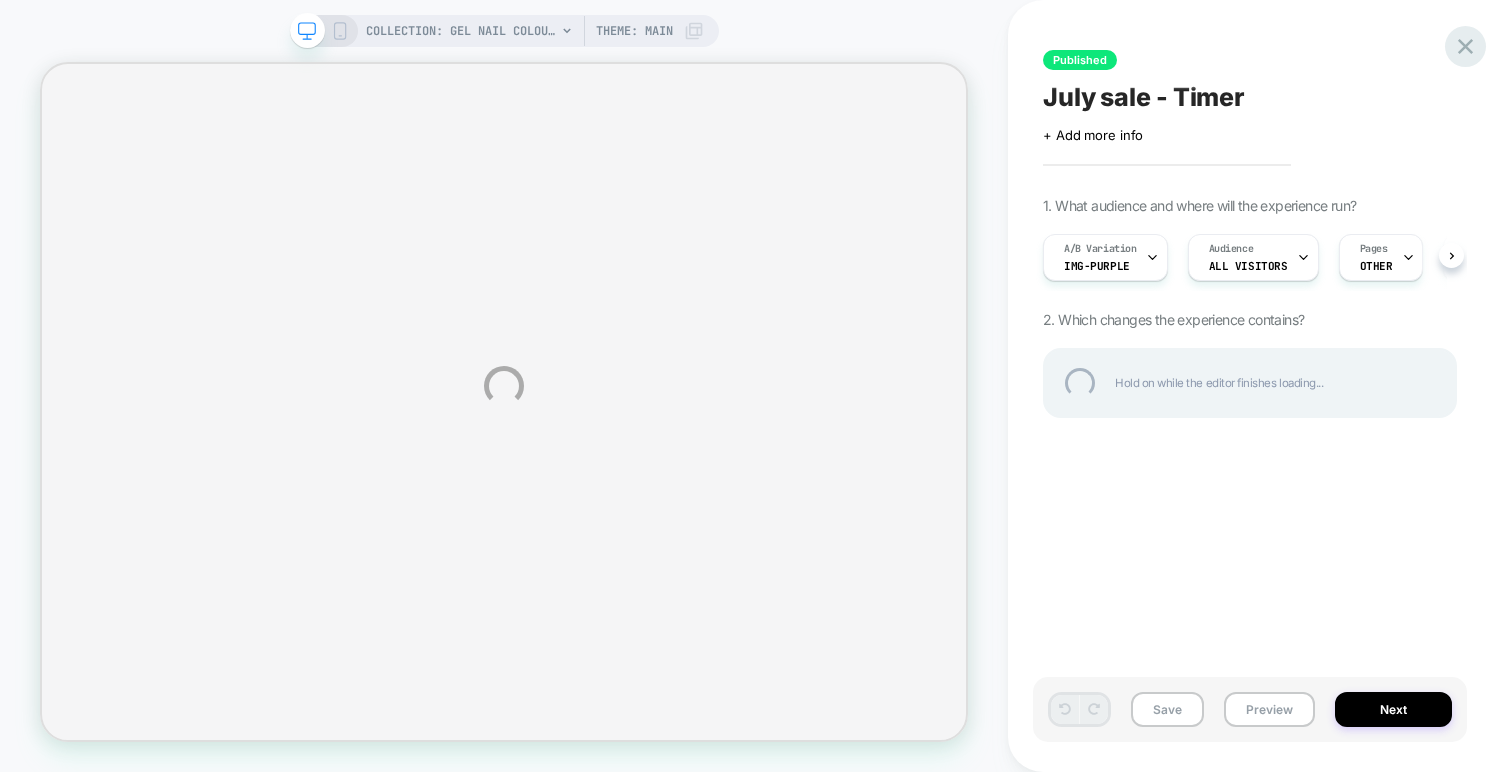 click at bounding box center (1465, 46) 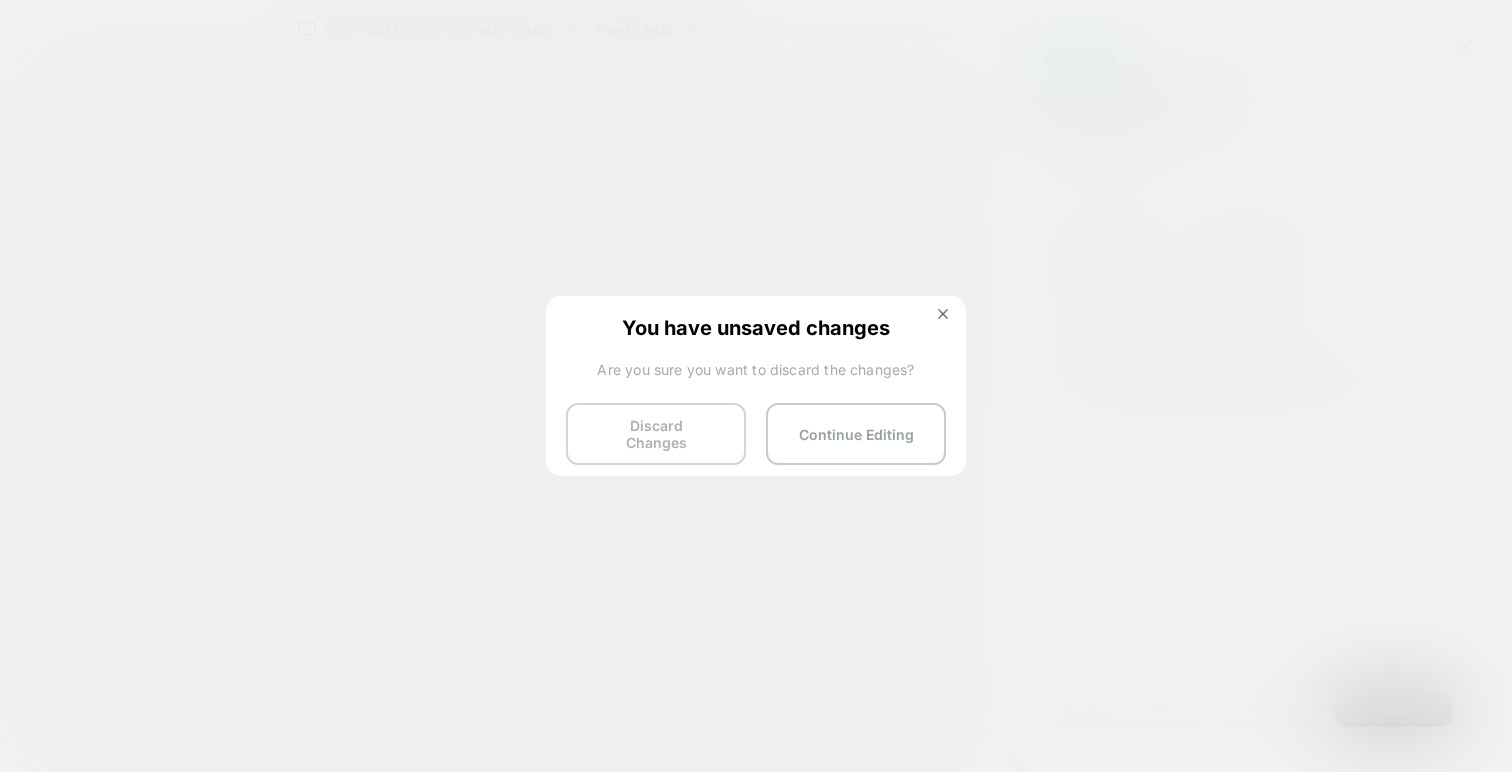click on "Discard Changes" at bounding box center [656, 434] 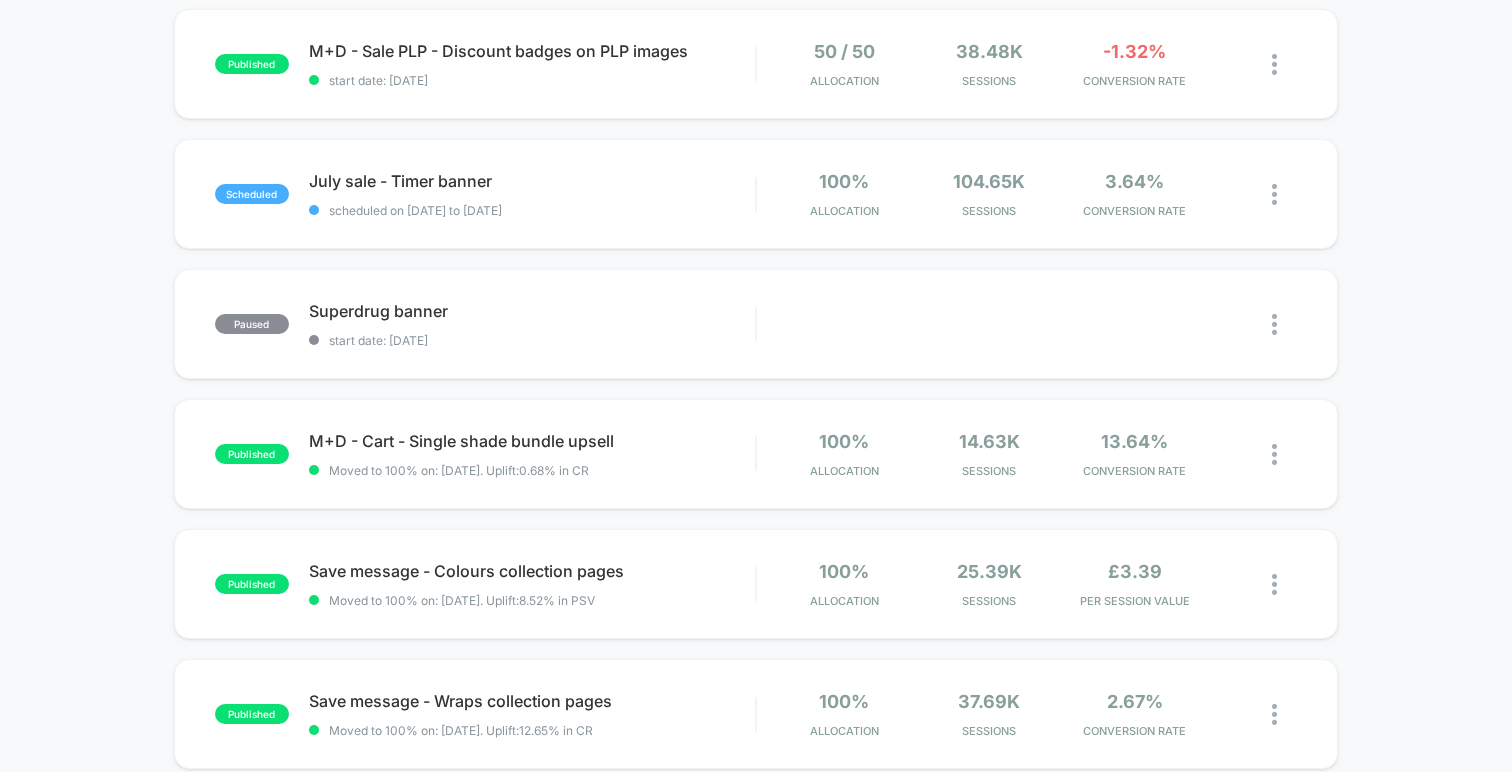 scroll, scrollTop: 640, scrollLeft: 0, axis: vertical 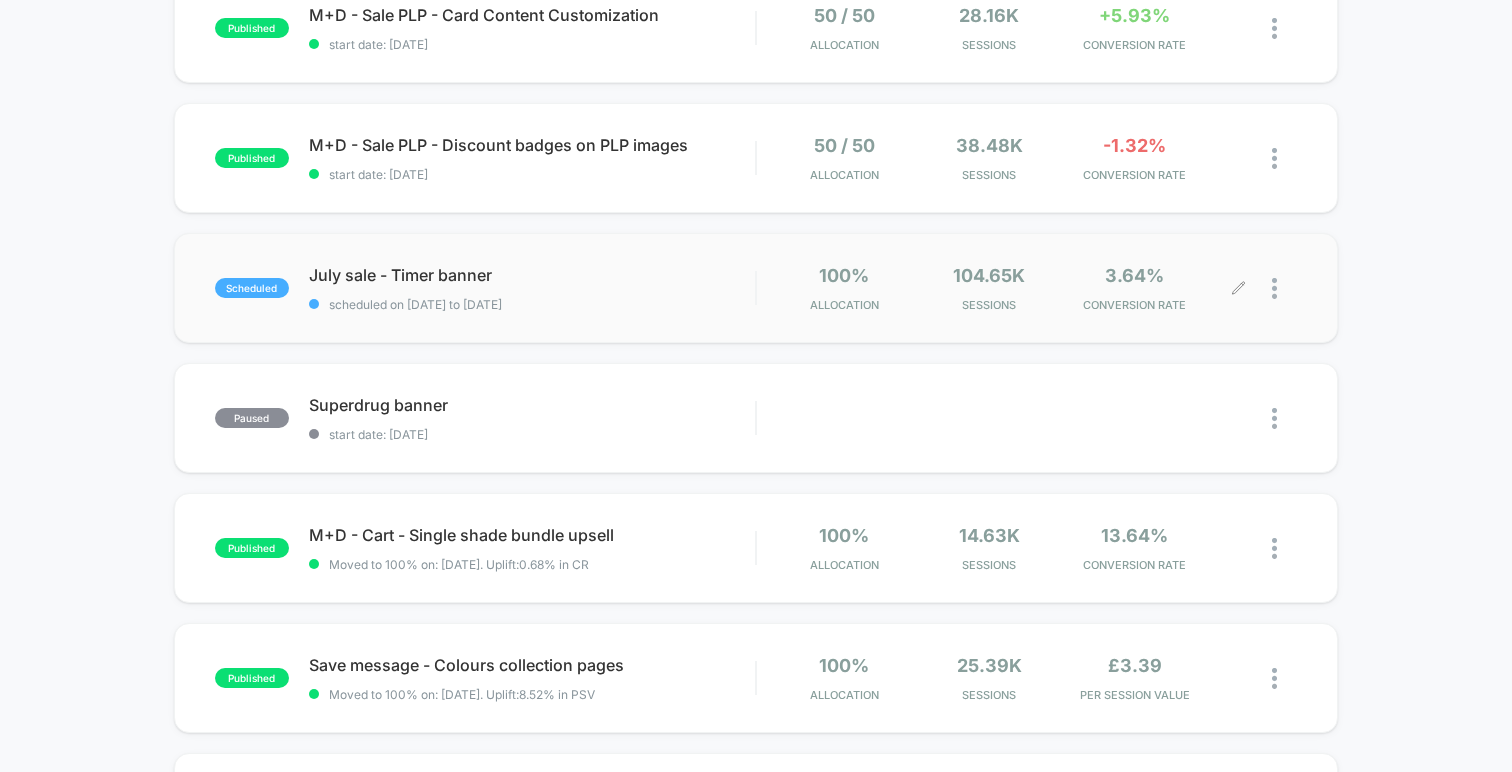 click at bounding box center [1284, 288] 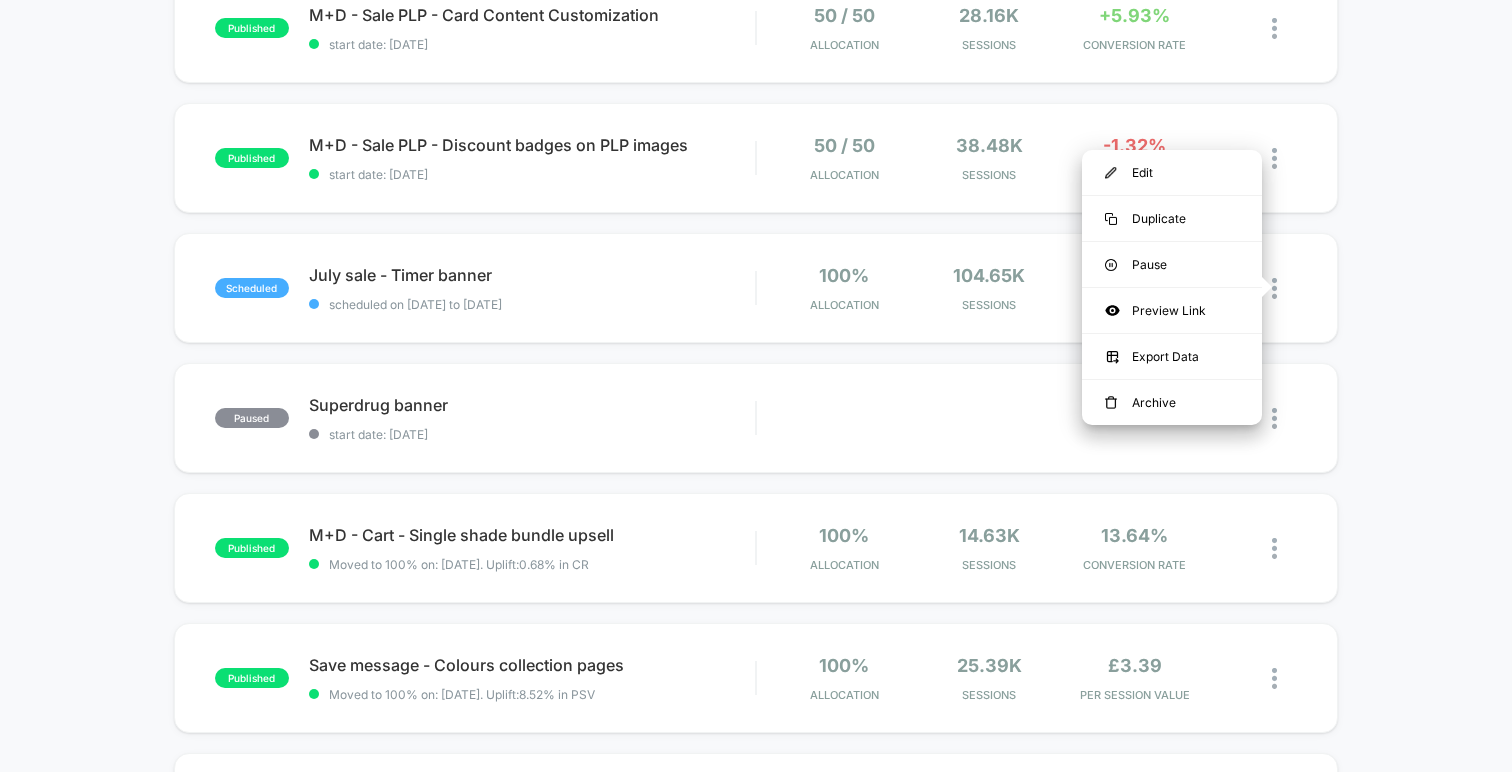 click on "published July sale - Timer start date: [DATE] 50 / 50 Allocation 73.06k Sessions +8.21% CONVERSION RATE published M + D - PDP/PLP - Social Proof Click to view images Click to edit experience details + Add more info start date: [DATE] 50 / 50 Allocation 147.7k Sessions -7.54% CONVERSION RATE paused M - Menu - July Sale Banner start date: [DATE] Edit Duplicate Preview Start published M+D - Sale PLP - Card Content Customization start date: [DATE] 50 / 50 Allocation 28.16k Sessions +5.93% CONVERSION RATE published M+D - Sale PLP - Discount badges on PLP images start date: [DATE] 50 / 50 Allocation 38.48k Sessions -1.32% CONVERSION RATE scheduled July sale - Timer banner scheduled on [DATE] to [DATE] 100% Allocation 104.65k Sessions 3.64% CONVERSION RATE paused Superdrug banner start date: [DATE] Edit Duplicate Preview Start published M+D - Cart - Single shade bundle upsell  Moved to 100% on:   [DATE] . Uplift: 0.68% in CR 100% Allocation 14.63k Sessions 13.64% CONVERSION RATE" at bounding box center [756, 400] 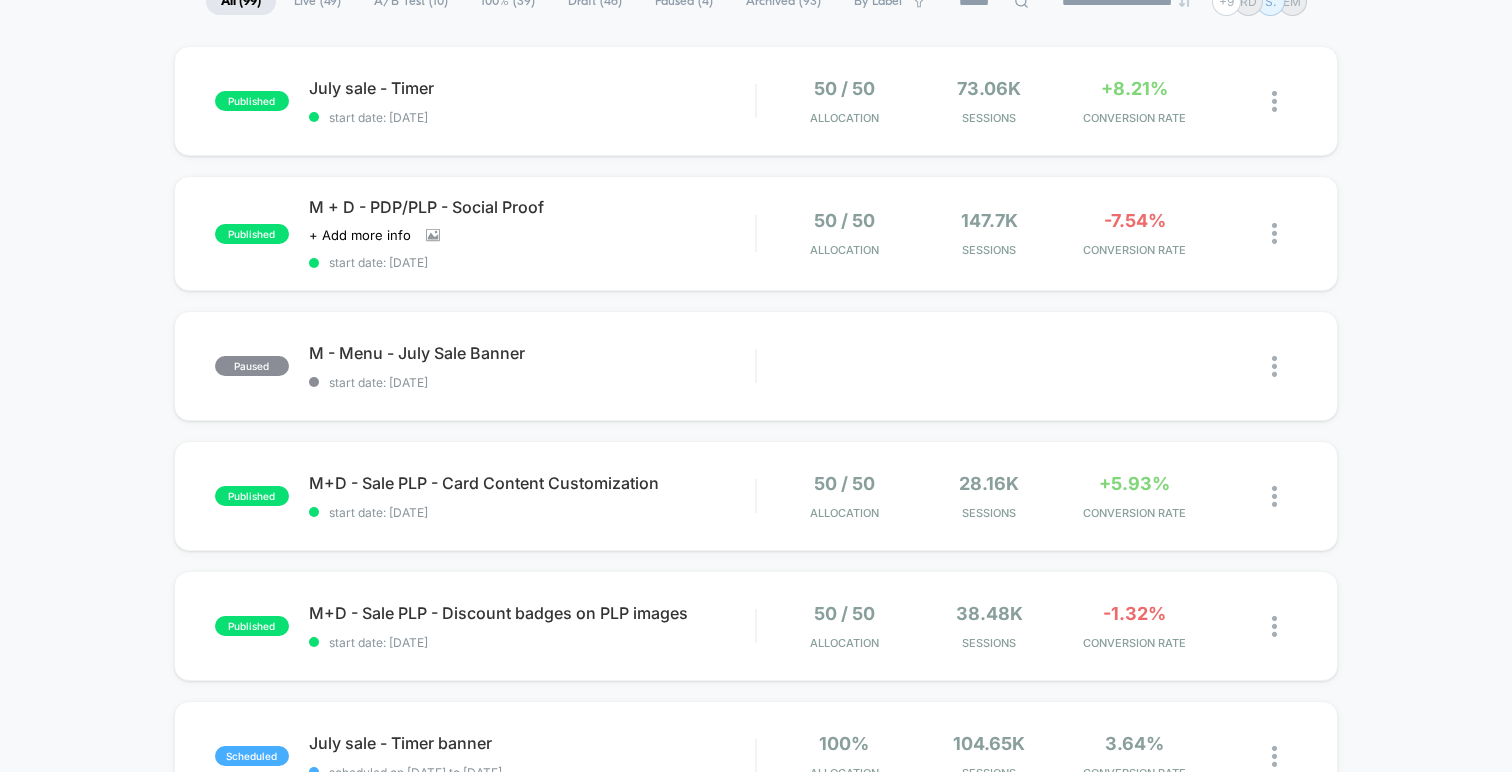 scroll, scrollTop: 0, scrollLeft: 0, axis: both 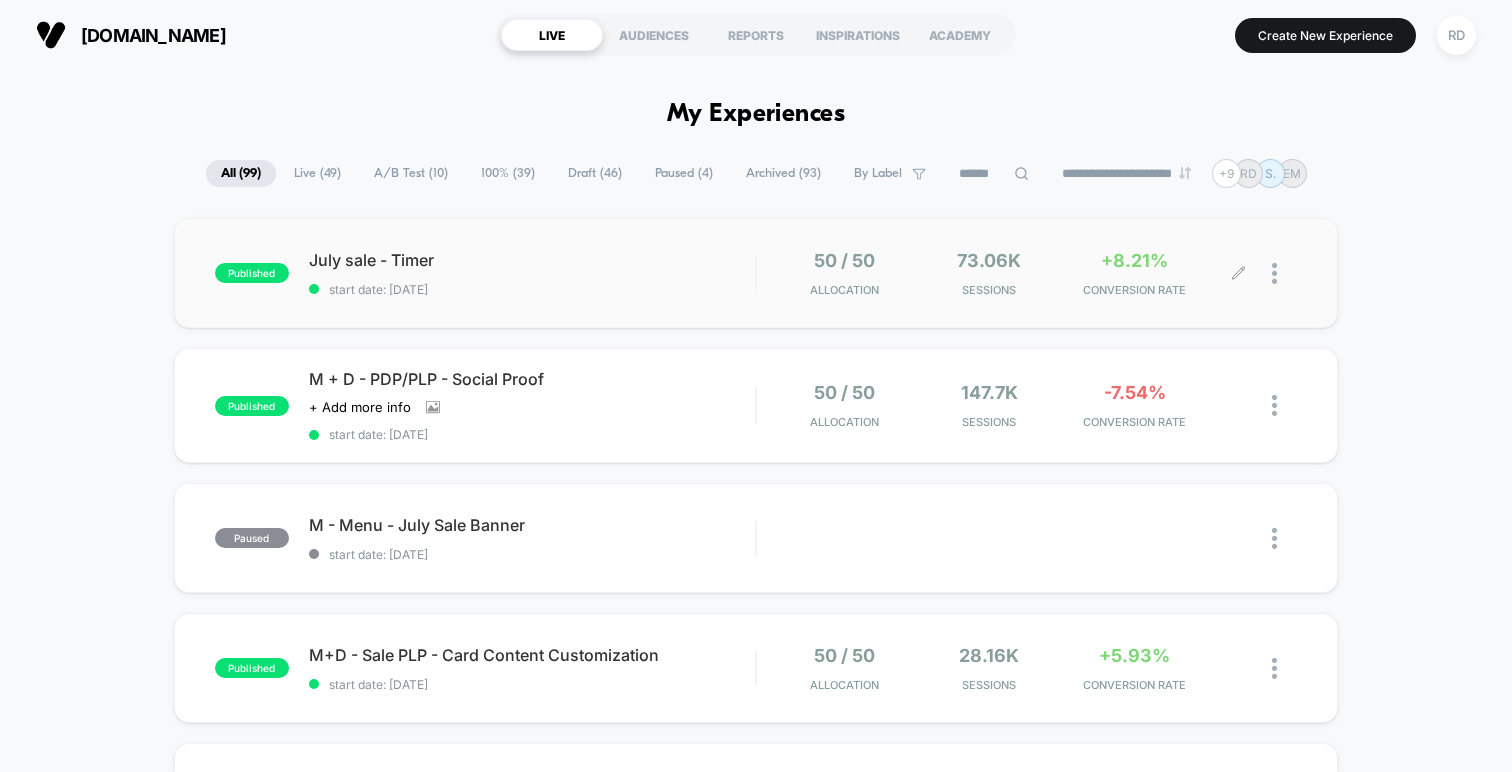 click at bounding box center (1284, 273) 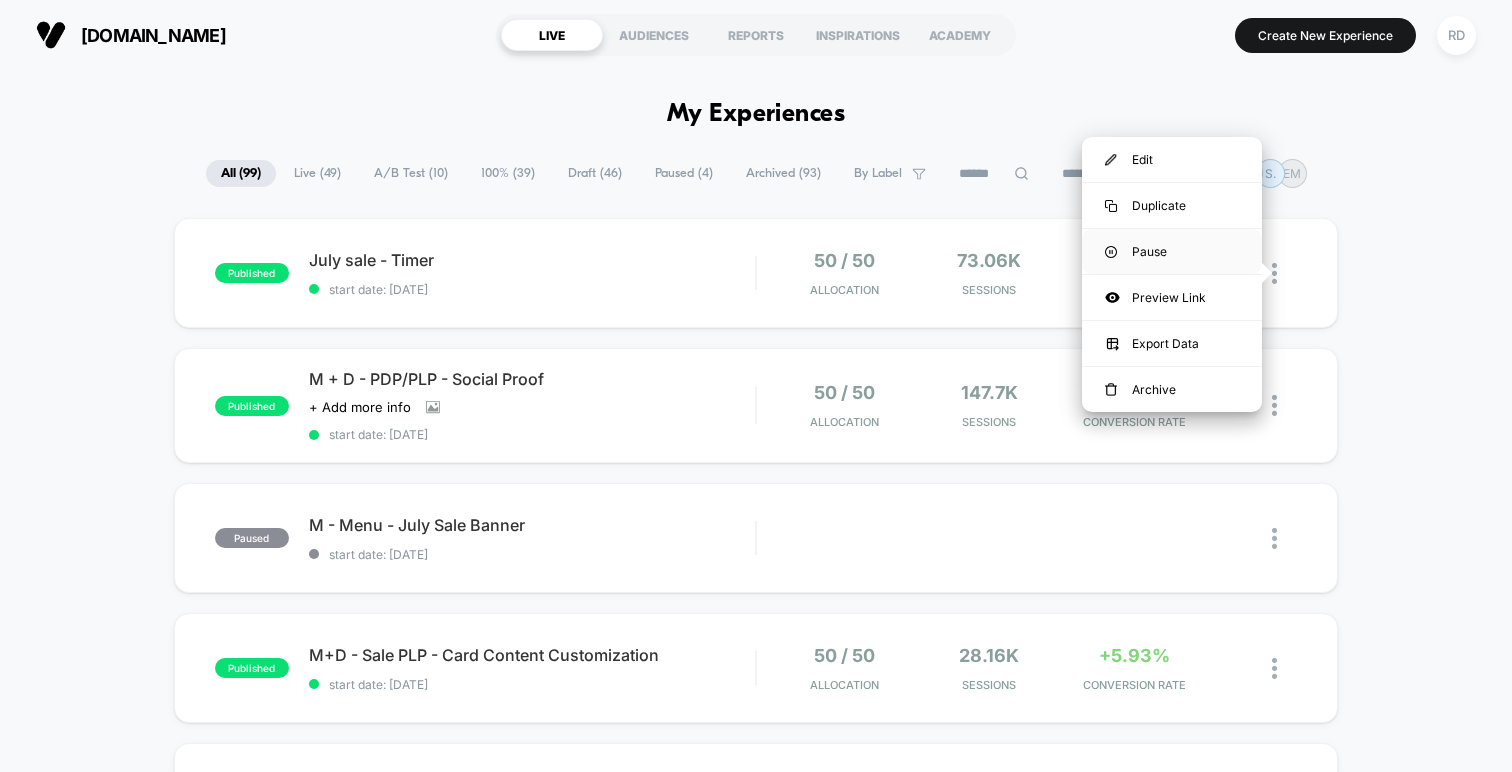 click on "Pause" at bounding box center (1172, 251) 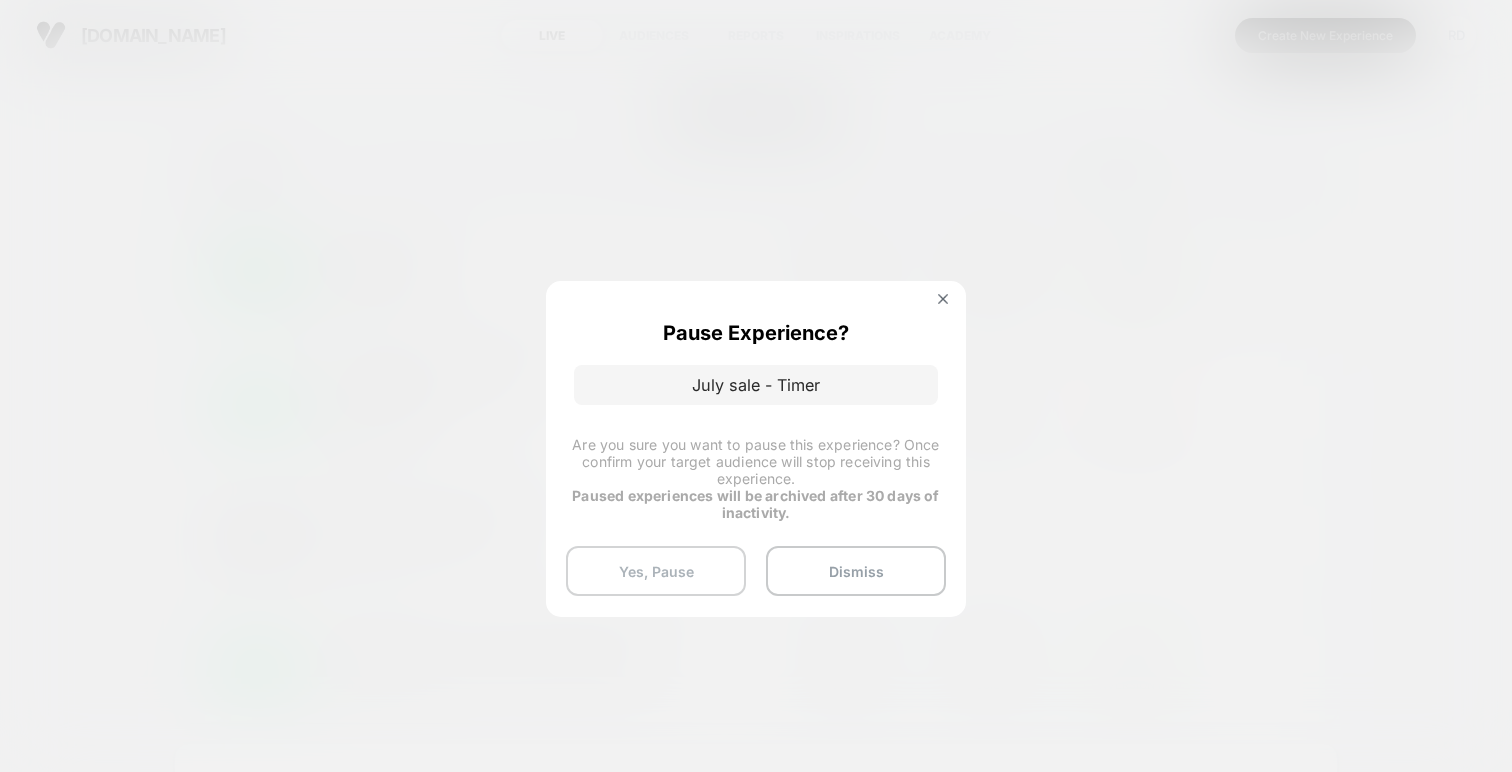 click on "Yes, Pause" at bounding box center [656, 571] 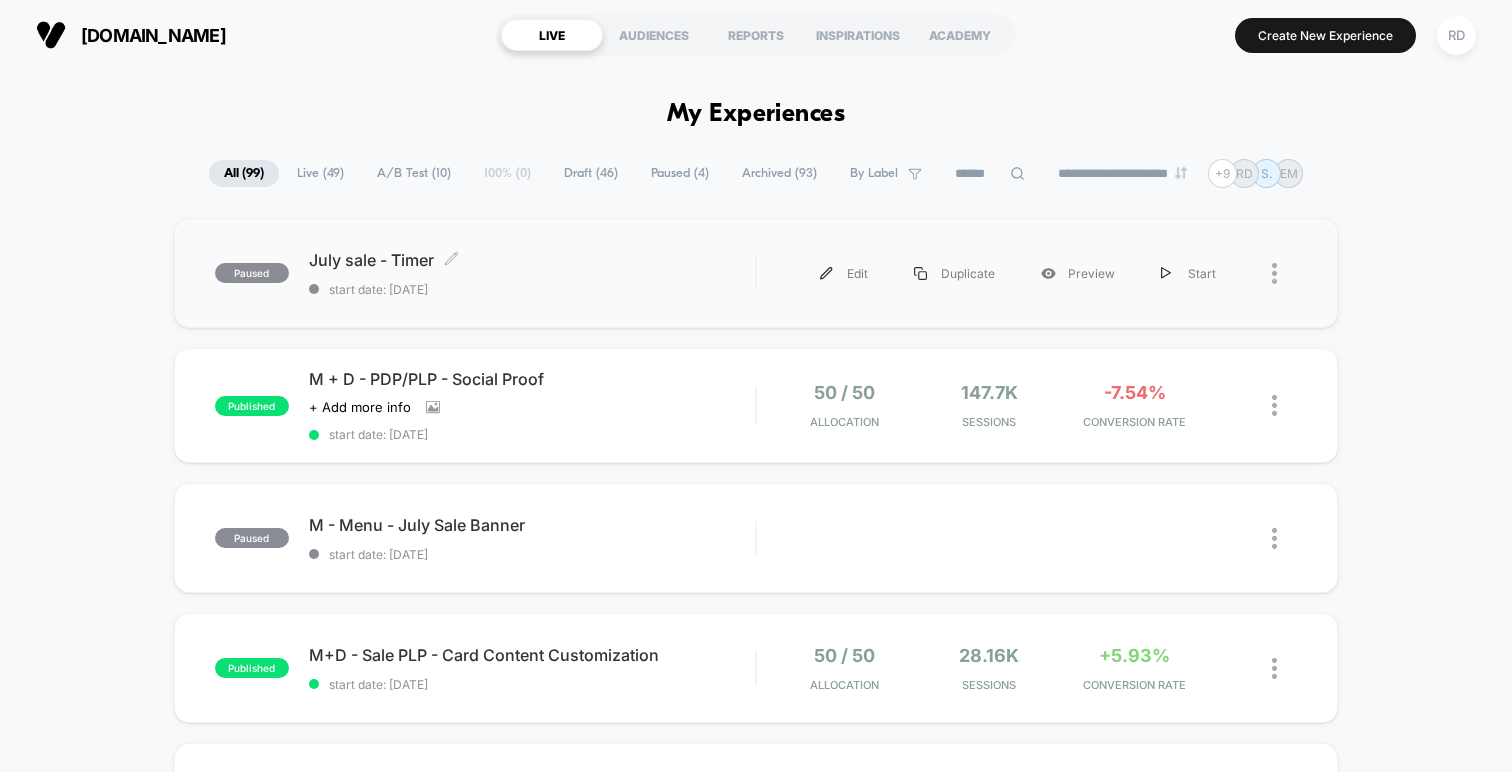 click on "July sale - Timer Click to edit experience details Click to edit experience details start date: [DATE]" at bounding box center [532, 273] 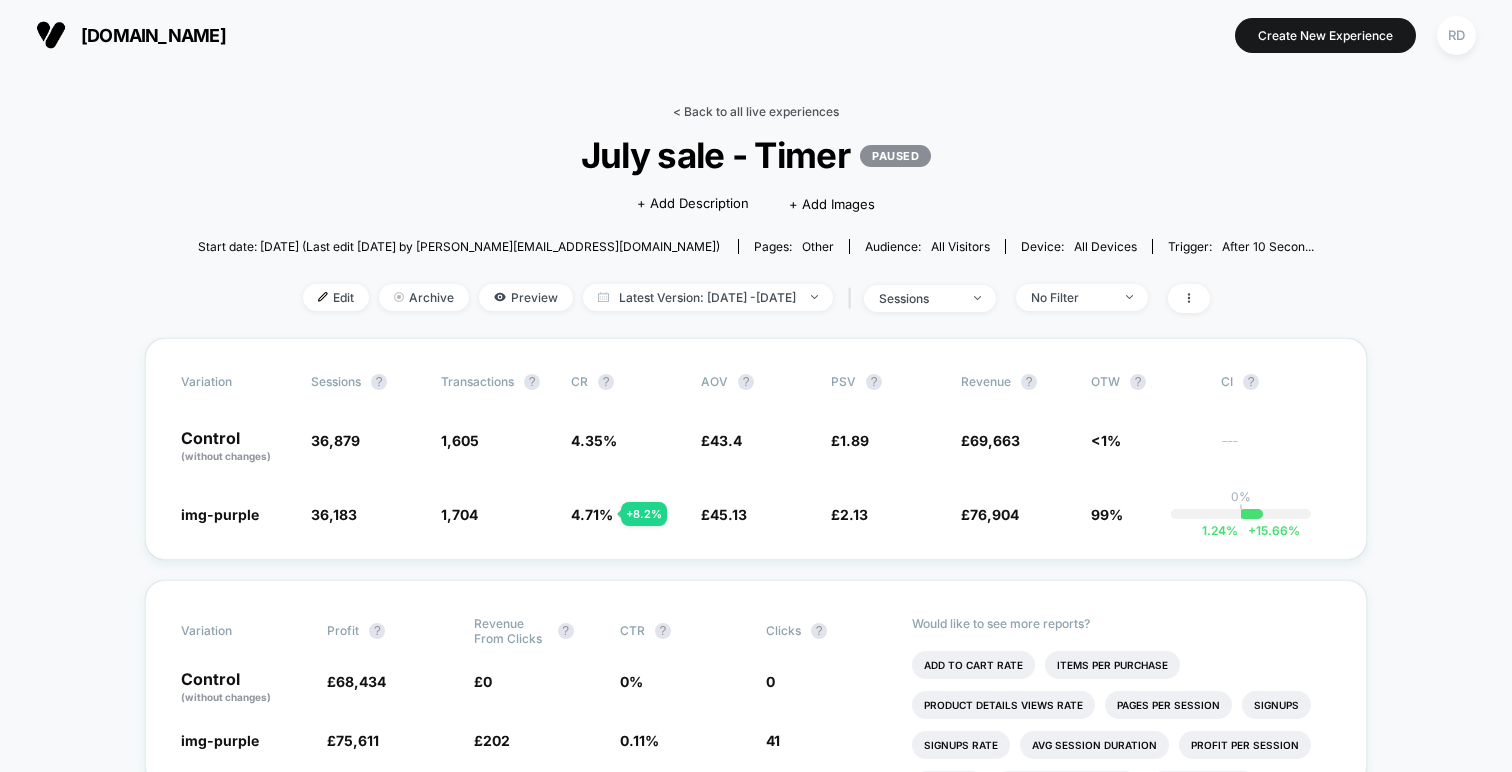 click on "< Back to all live experiences" at bounding box center [756, 111] 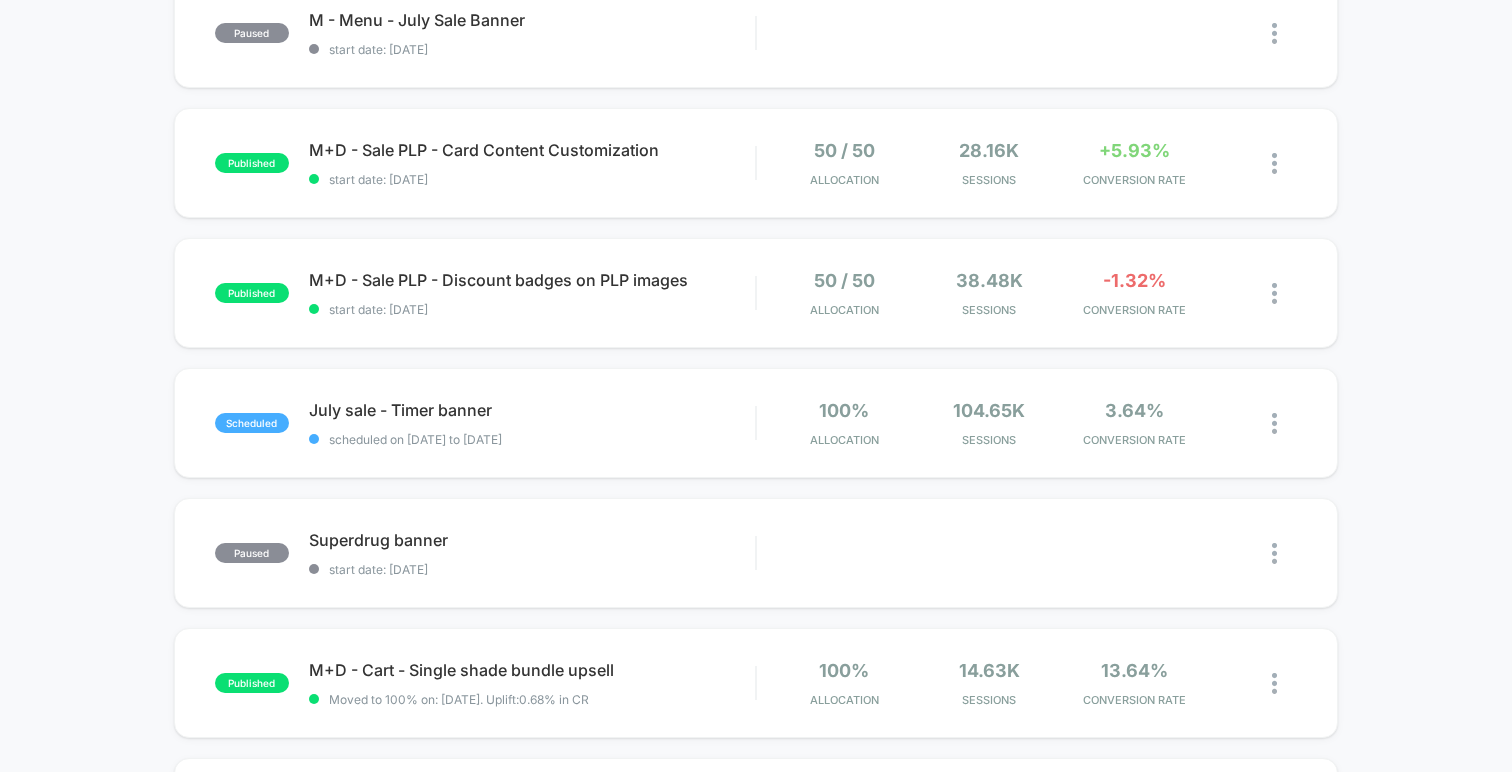 scroll, scrollTop: 511, scrollLeft: 0, axis: vertical 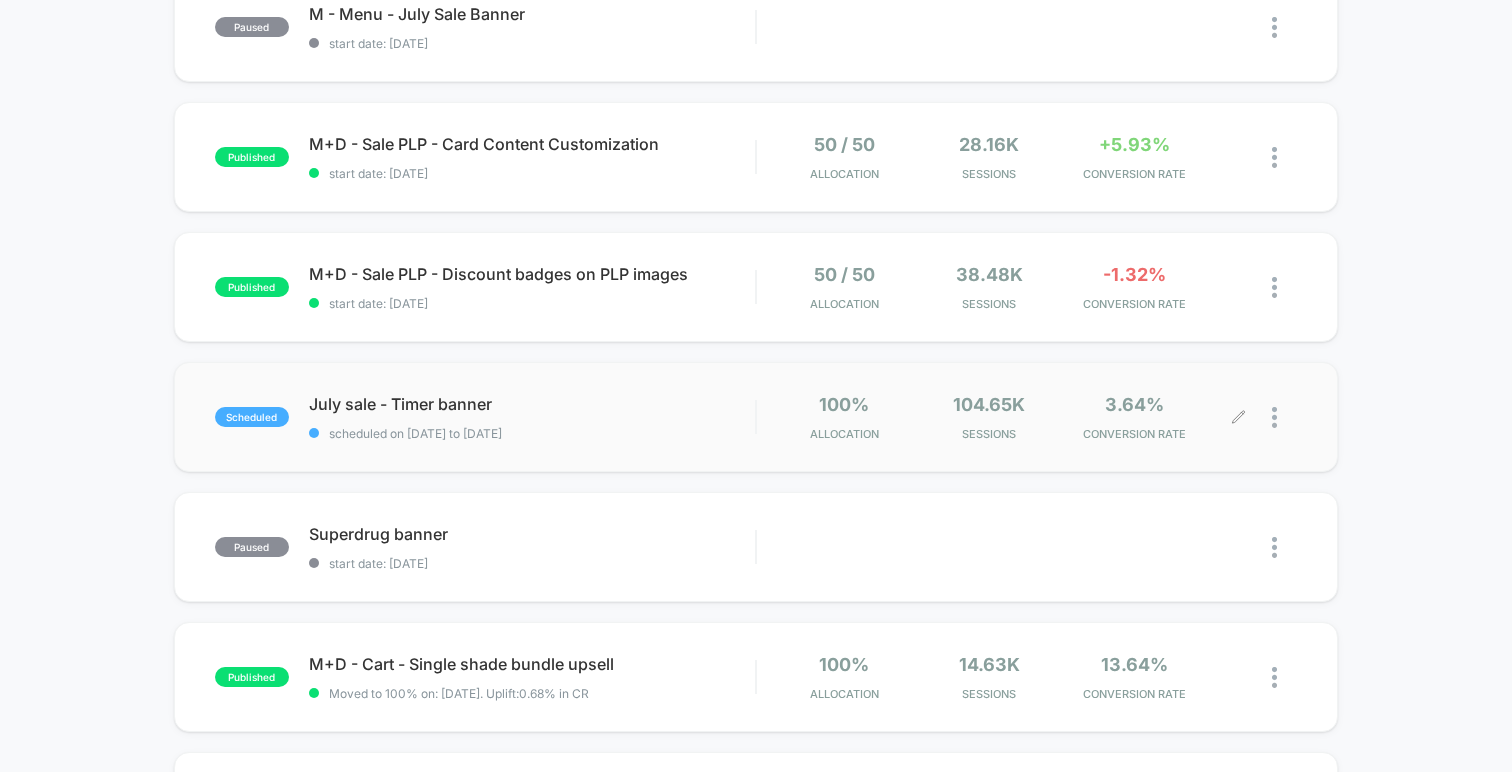 click at bounding box center (1284, 417) 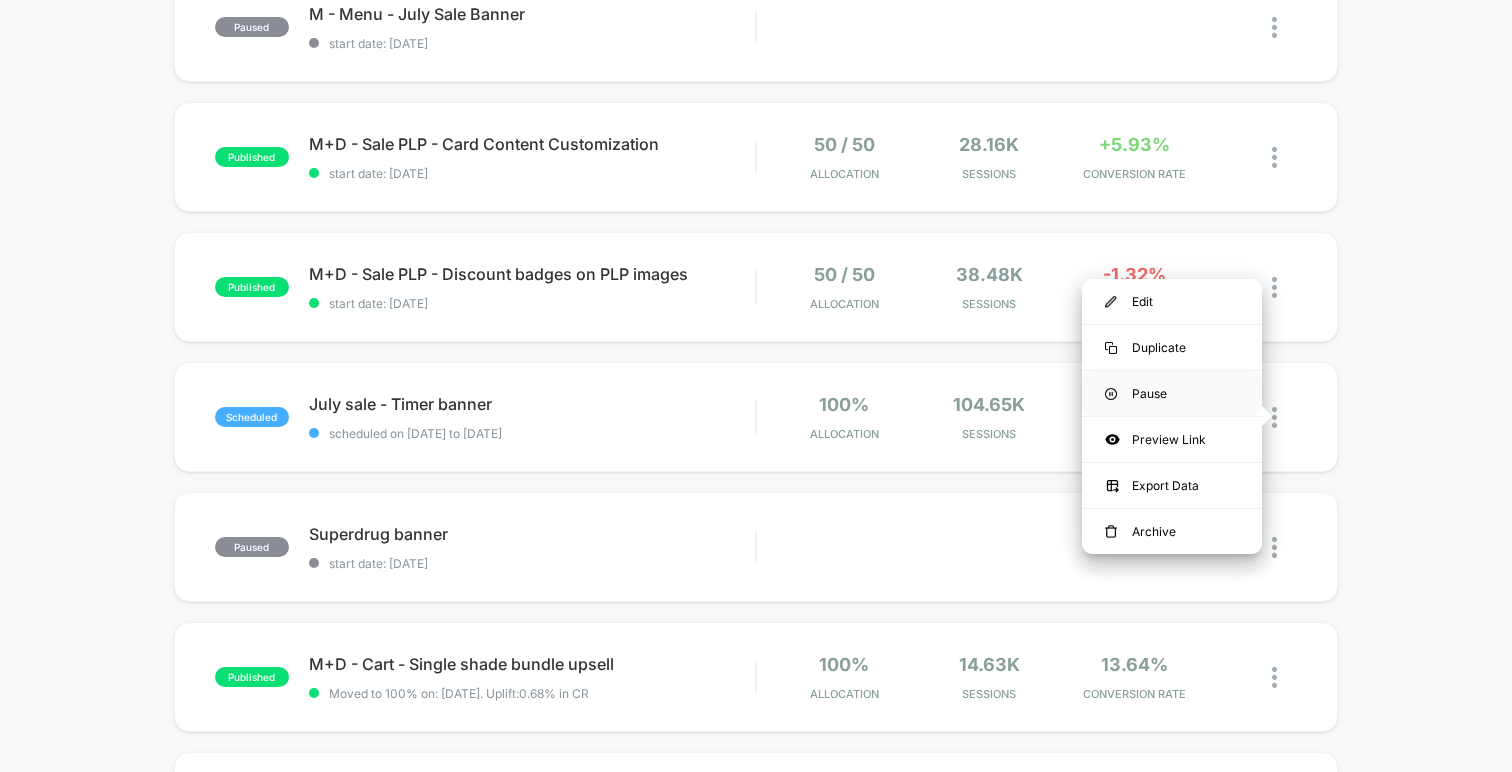 click on "Pause" at bounding box center (1172, 393) 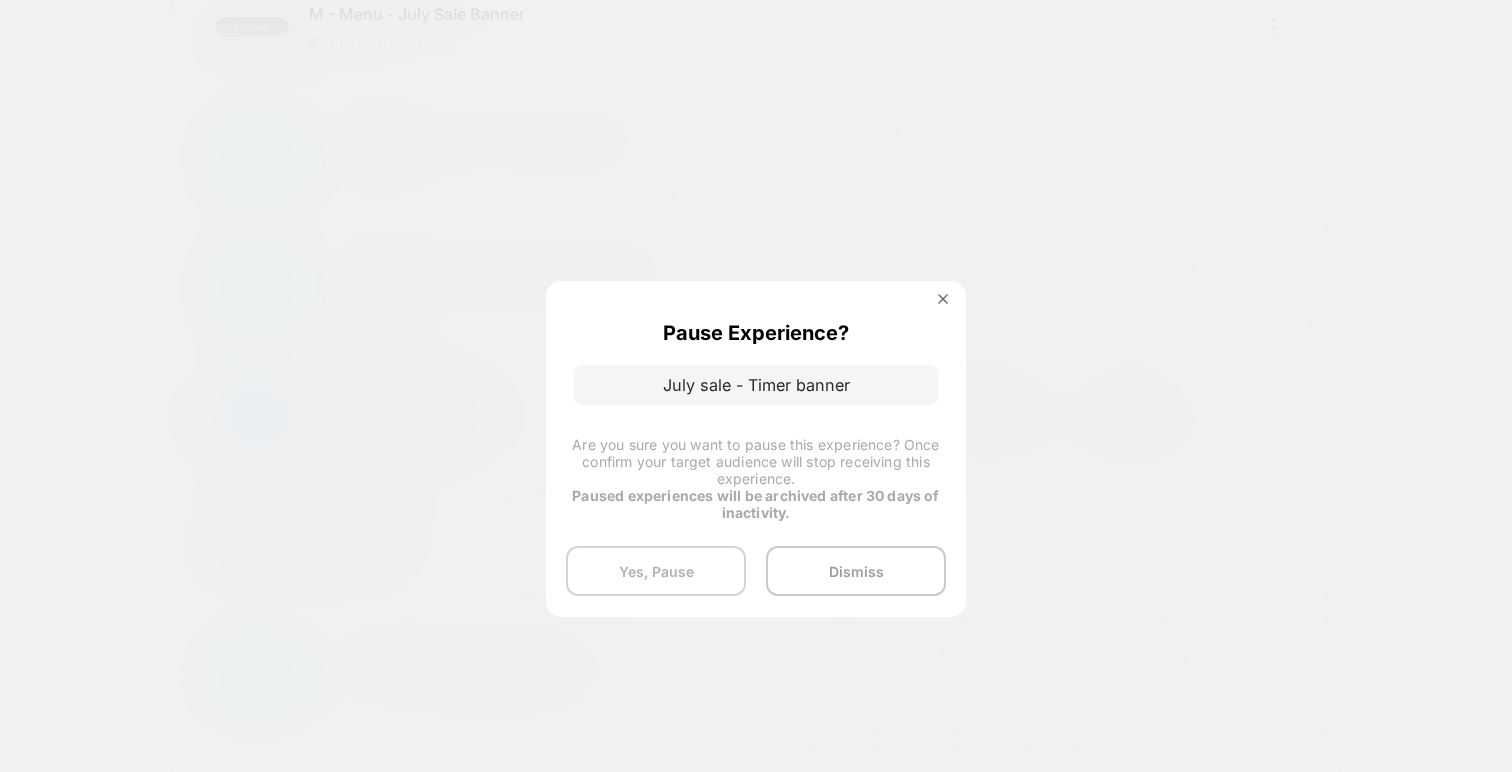 click on "Yes, Pause" at bounding box center [656, 571] 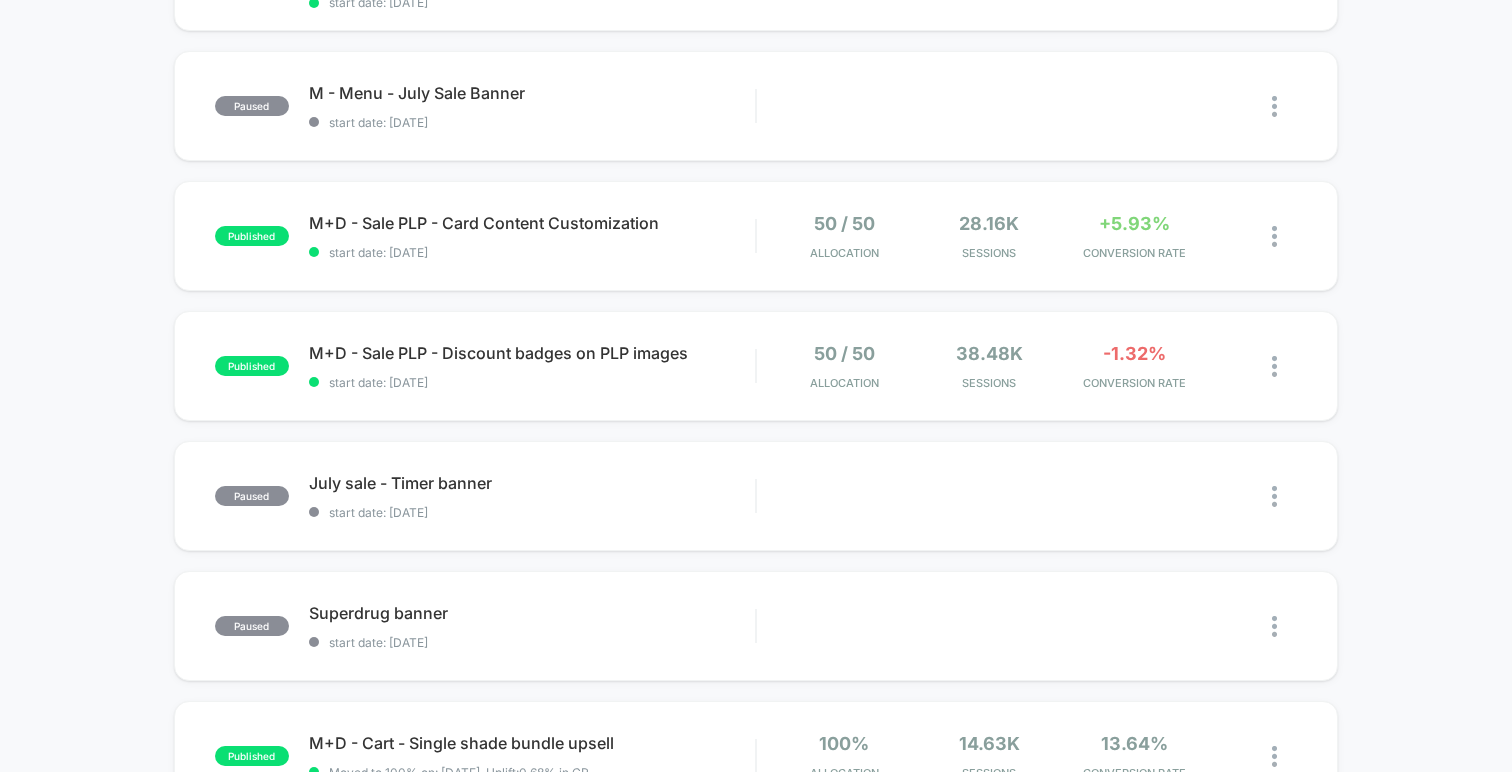 scroll, scrollTop: 447, scrollLeft: 0, axis: vertical 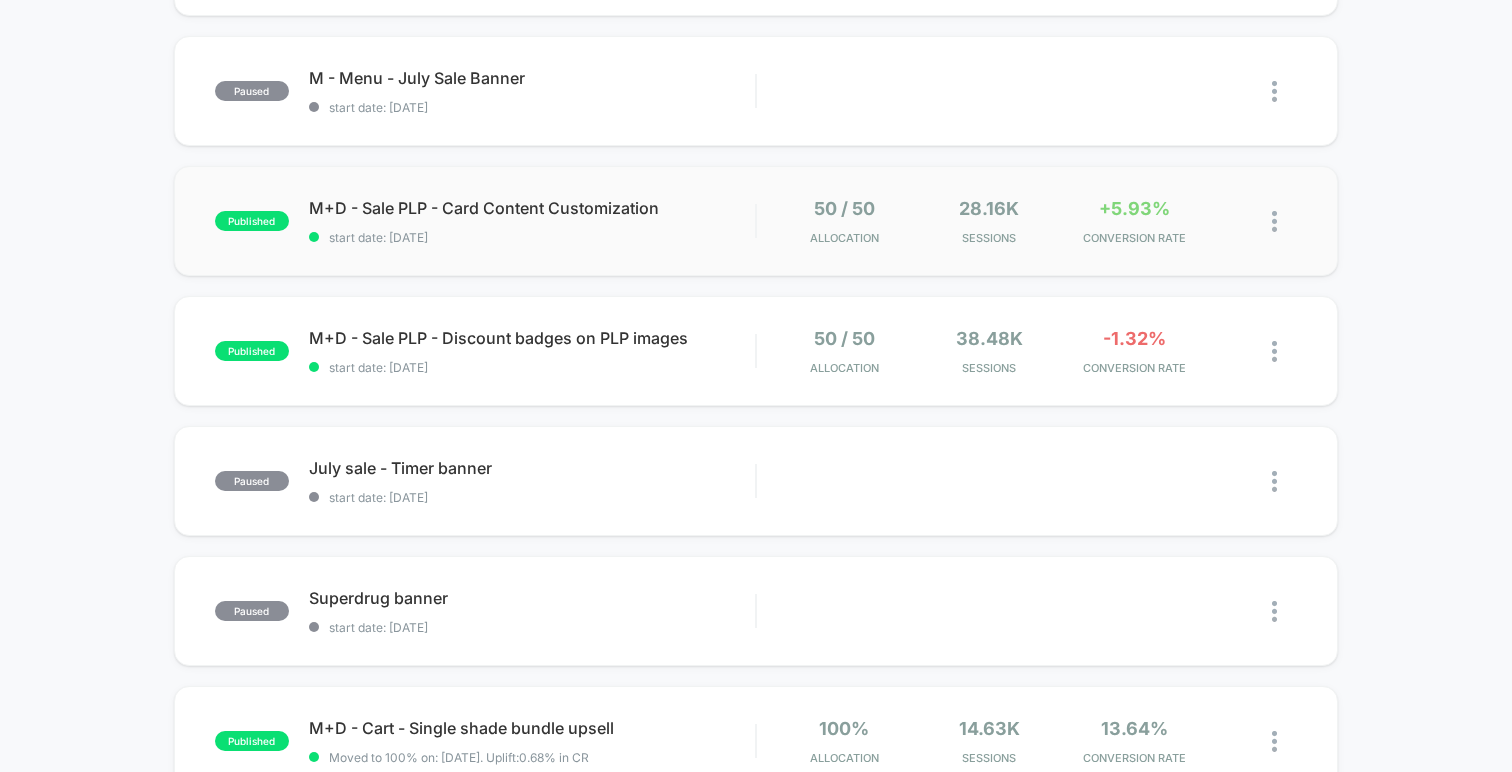 click at bounding box center [1274, 221] 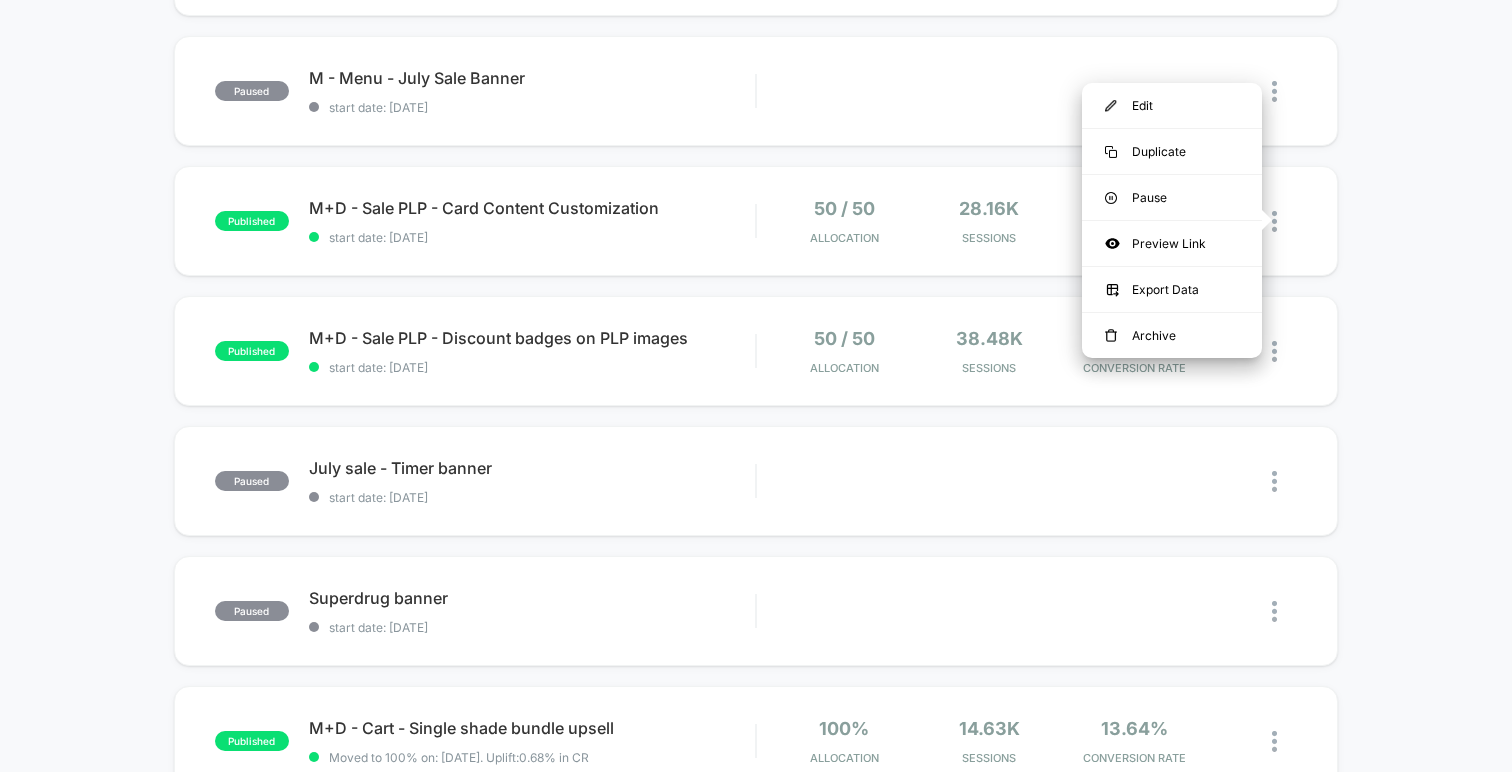 click on "paused July sale - Timer start date: [DATE] Edit Duplicate Preview Start published M + D - PDP/PLP - Social Proof Click to view images Click to edit experience details + Add more info start date: [DATE] 50 / 50 Allocation 147.7k Sessions -7.54% CONVERSION RATE paused M - Menu - July Sale Banner start date: [DATE] Edit Duplicate Preview Start published M+D - Sale PLP - Card Content Customization start date: [DATE] 50 / 50 Allocation 28.16k Sessions +5.93% CONVERSION RATE published M+D - Sale PLP - Discount badges on PLP images start date: [DATE] 50 / 50 Allocation 38.48k Sessions -1.32% CONVERSION RATE paused July sale - Timer banner start date: [DATE] Edit Duplicate Preview Start paused Superdrug banner start date: [DATE] Edit Duplicate Preview Start published M+D - Cart - Single shade bundle upsell  Moved to 100% on:   [DATE] . Uplift: 0.68% in CR 100% Allocation 14.63k Sessions 13.64% CONVERSION RATE published Save message - Colours collection pages Moved to 100% on:   100%" at bounding box center [756, 593] 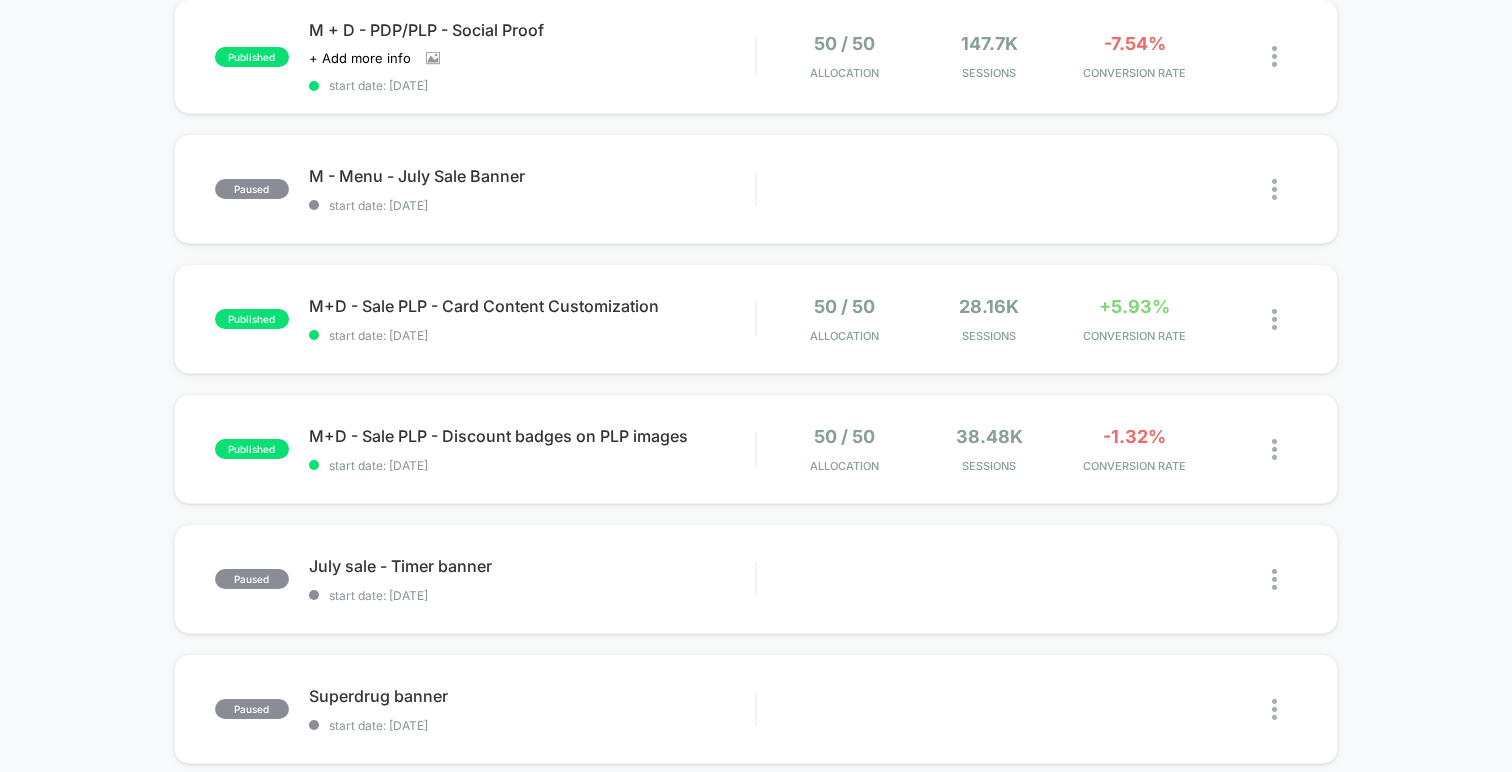 scroll, scrollTop: 337, scrollLeft: 0, axis: vertical 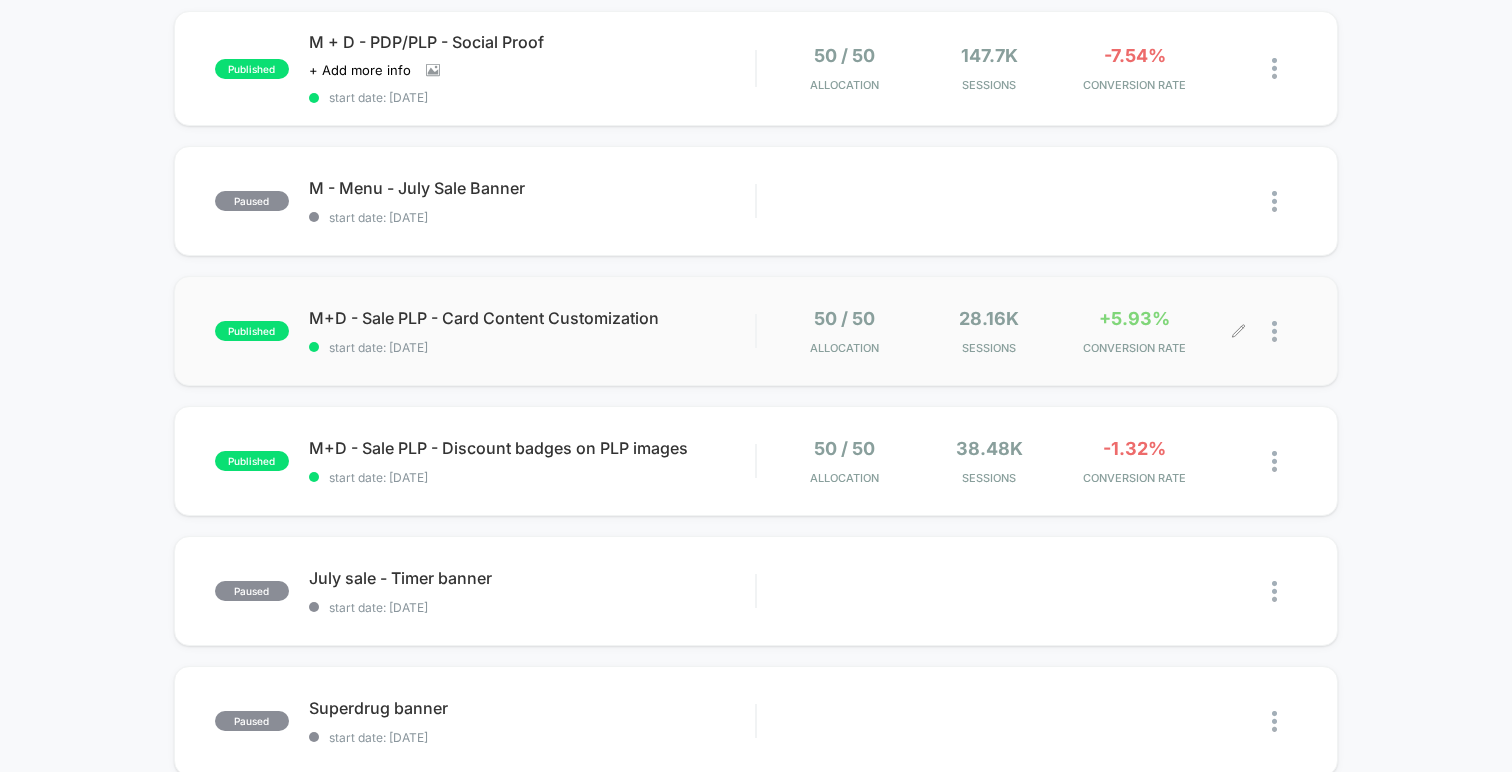 click at bounding box center (1284, 331) 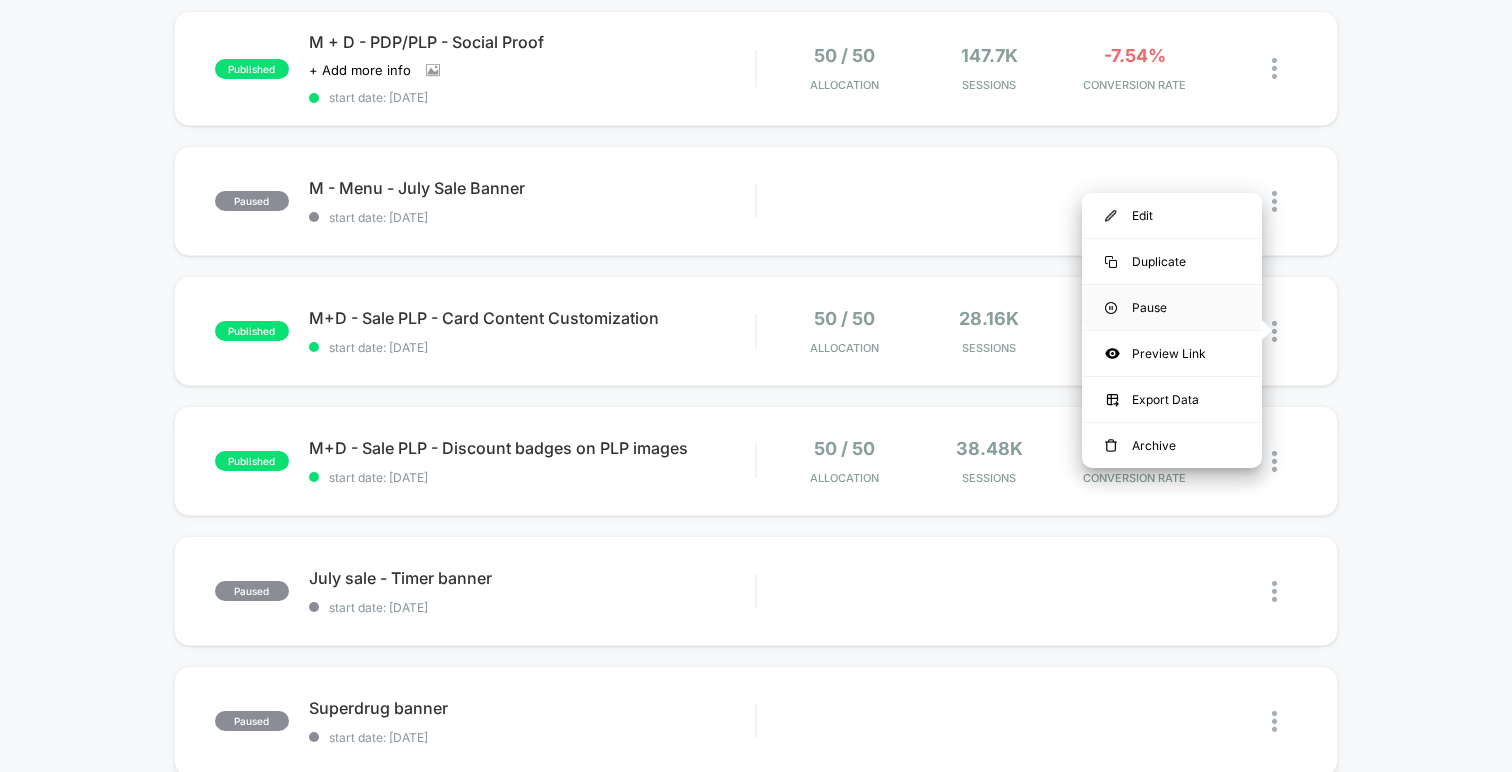 click on "Pause" at bounding box center (1172, 307) 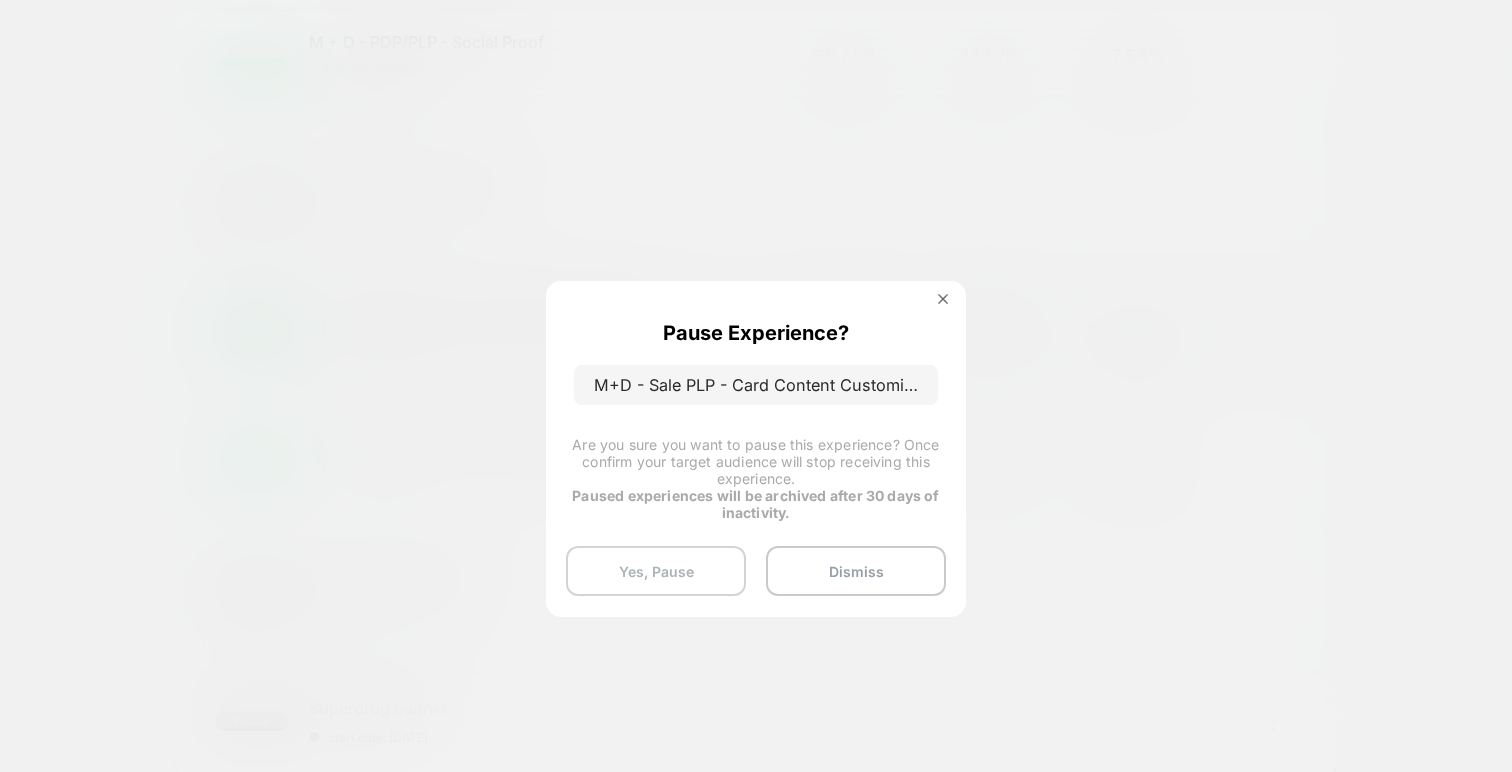 click on "Yes, Pause" at bounding box center [656, 571] 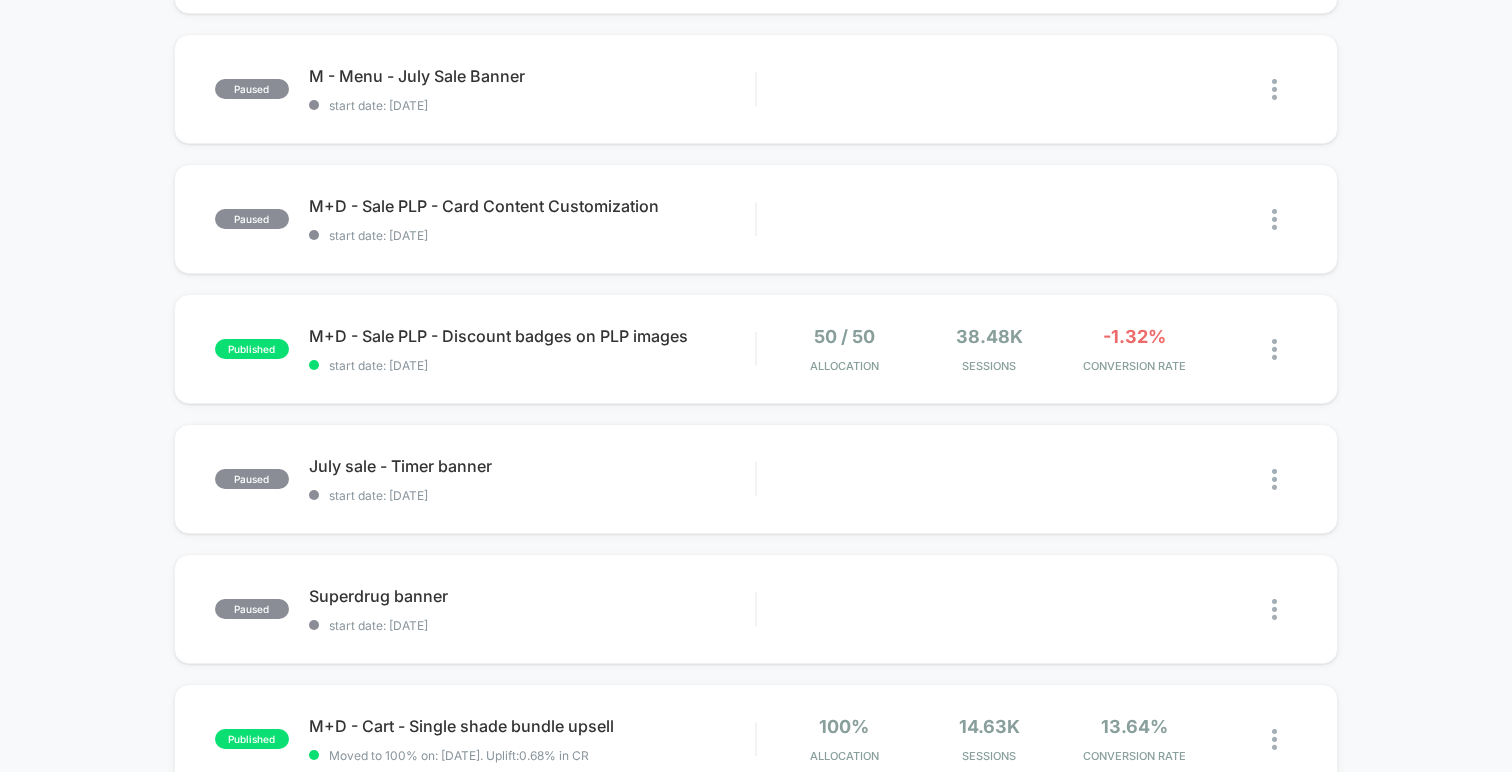 scroll, scrollTop: 472, scrollLeft: 0, axis: vertical 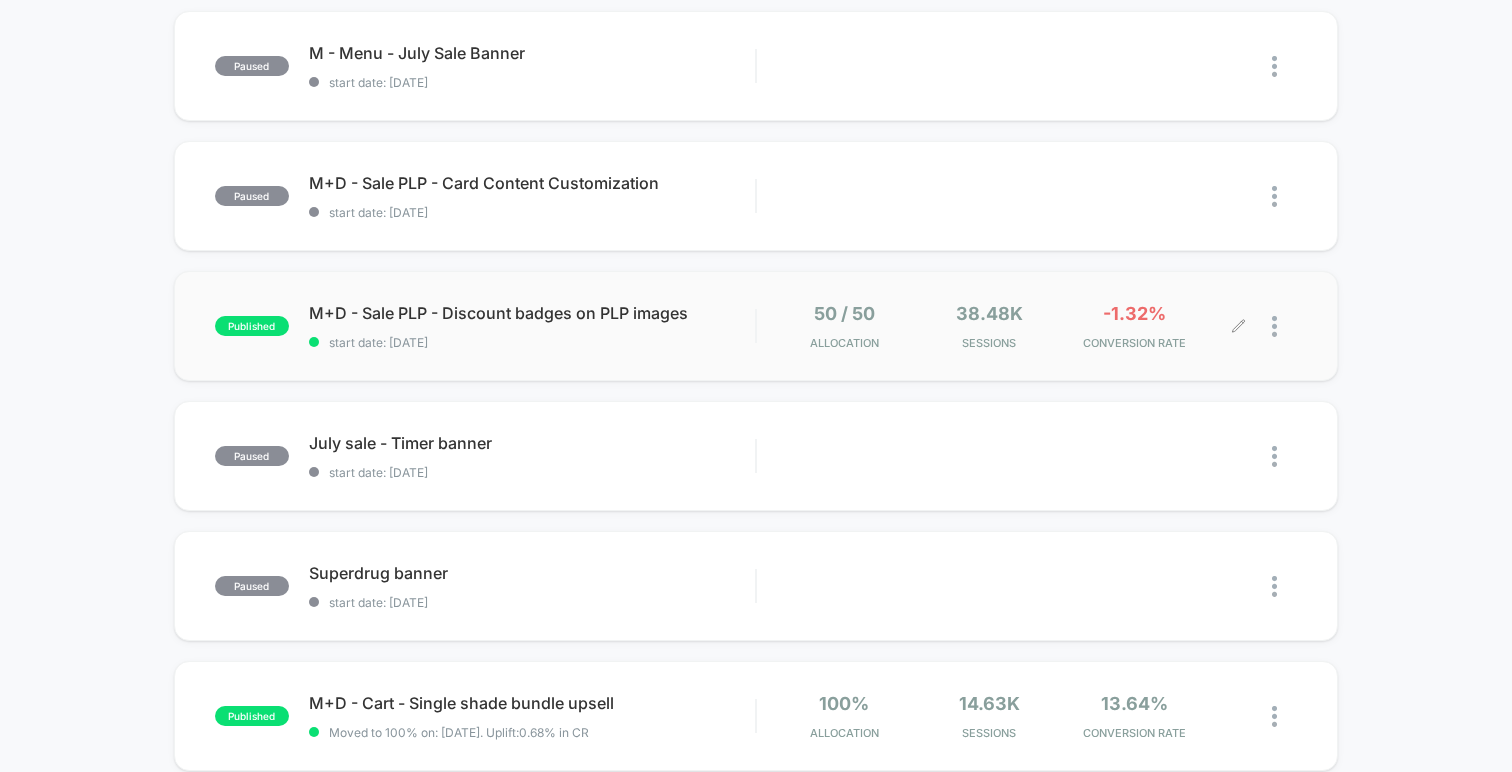 click at bounding box center [1284, 326] 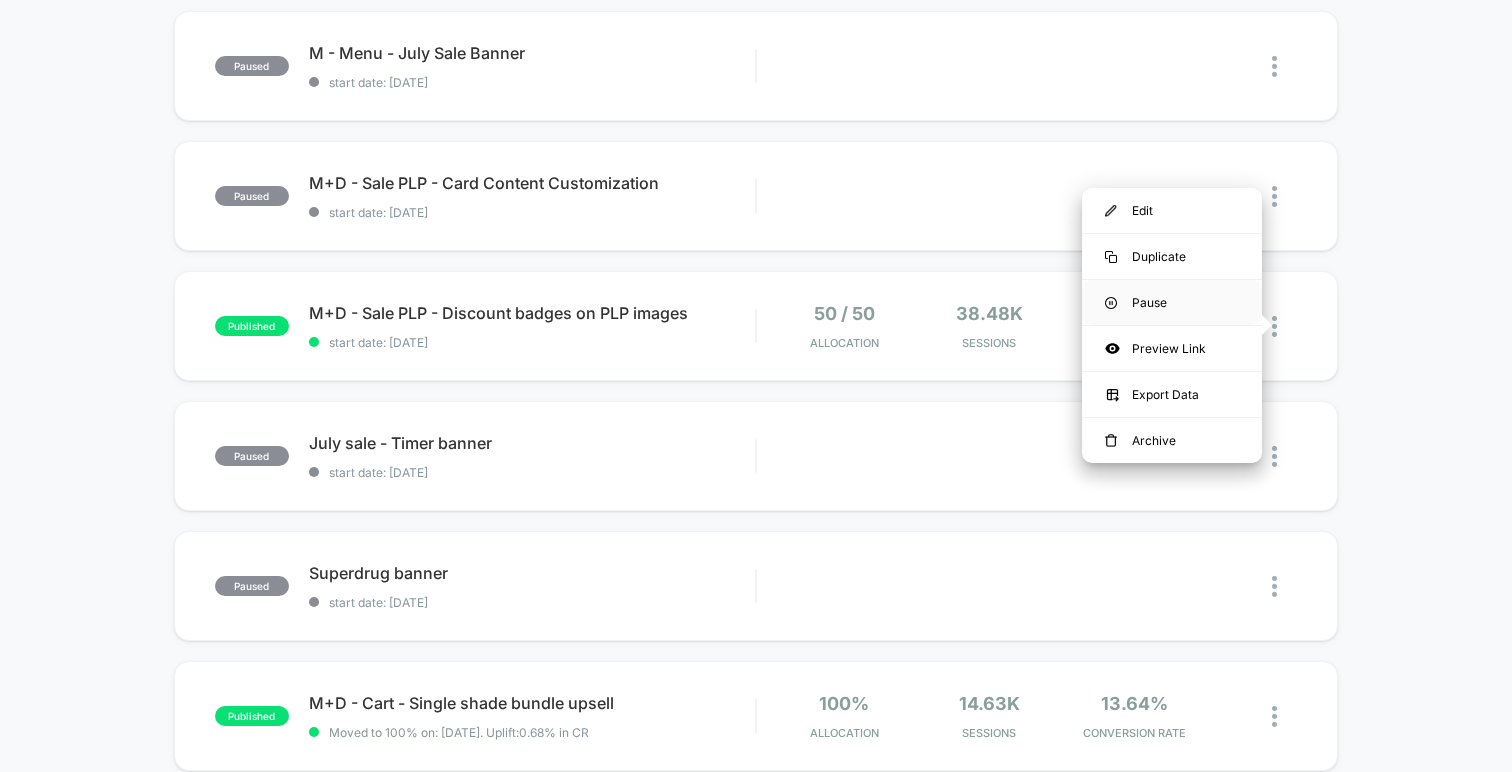 click on "Pause" at bounding box center [1172, 302] 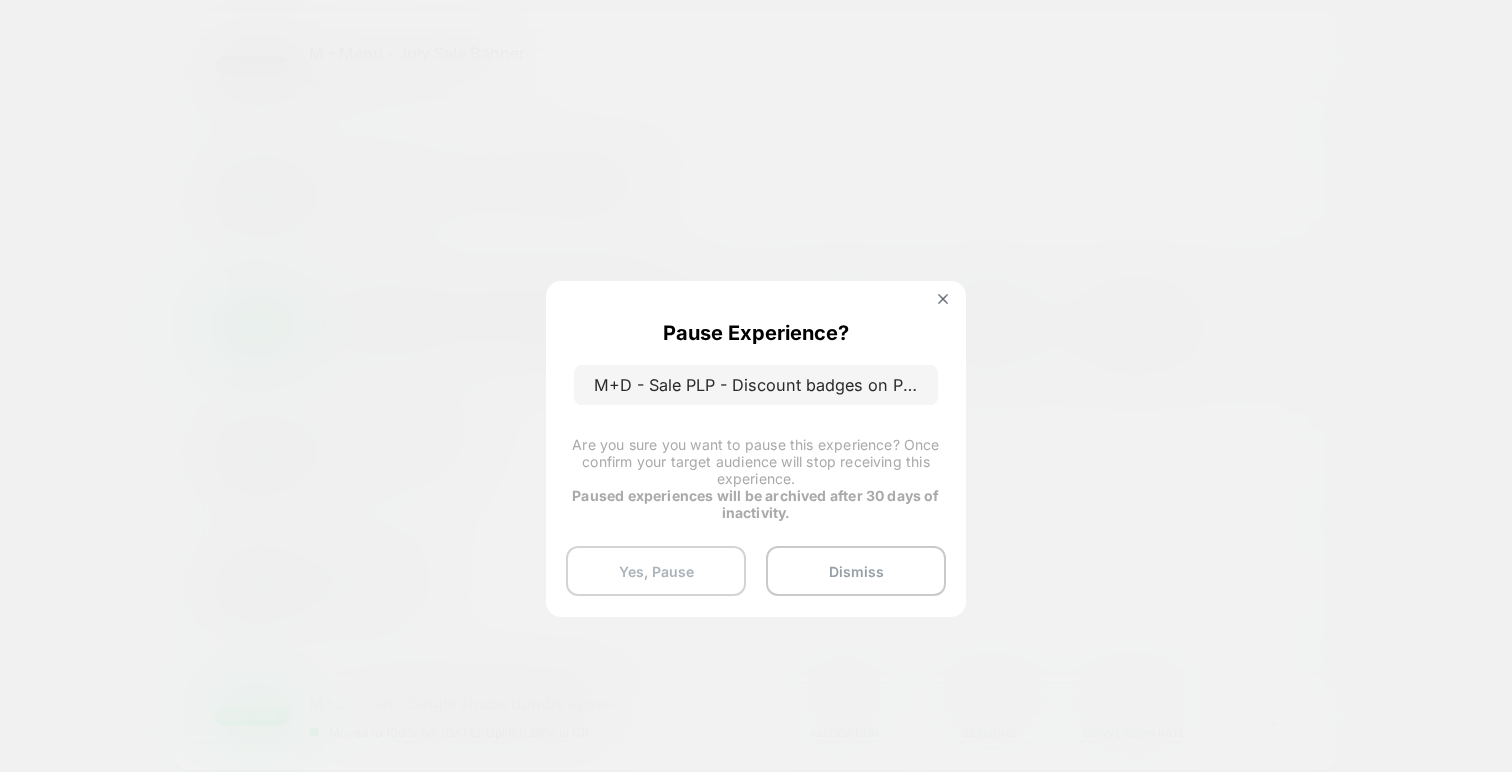 click on "Yes, Pause" at bounding box center (656, 571) 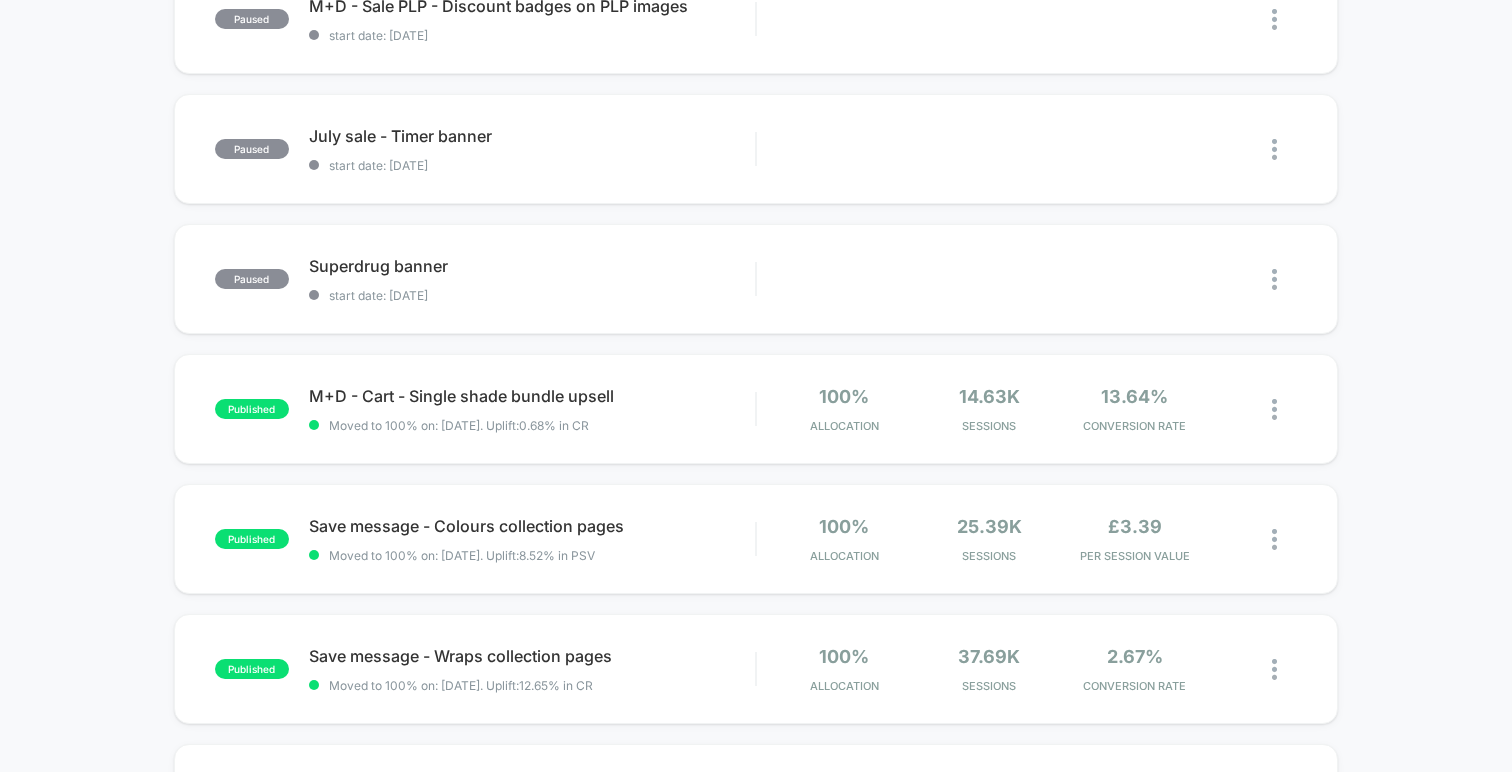 scroll, scrollTop: 780, scrollLeft: 0, axis: vertical 